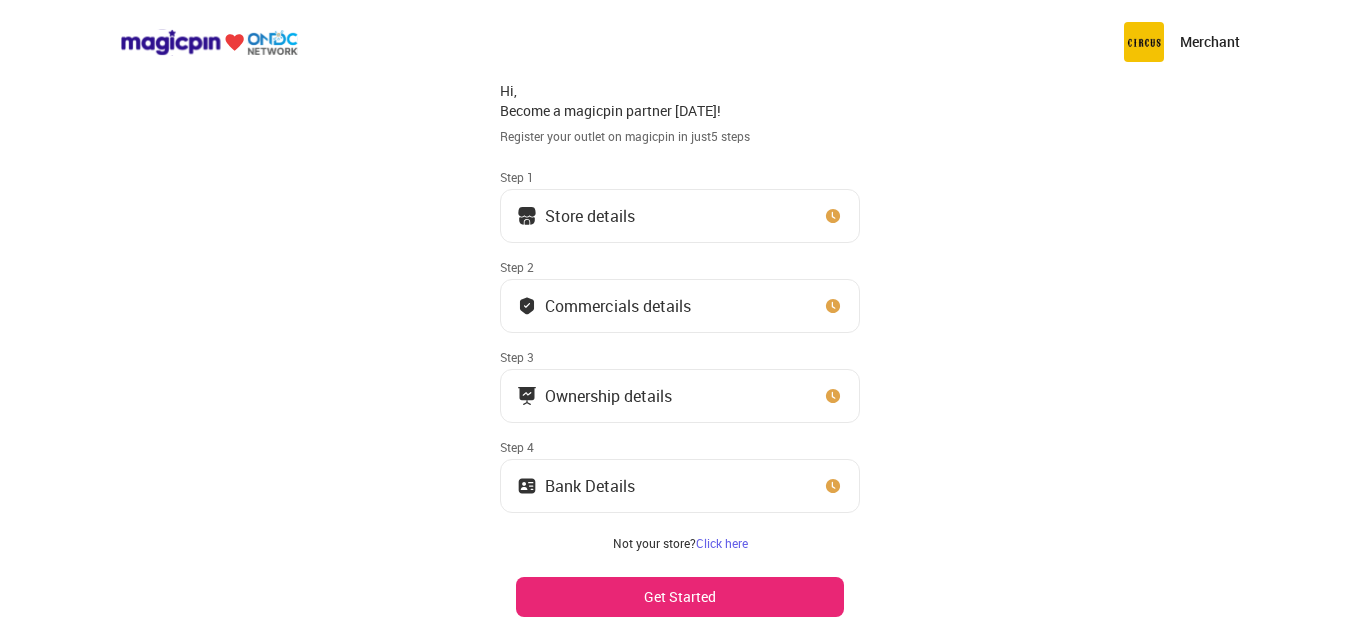 scroll, scrollTop: 0, scrollLeft: 0, axis: both 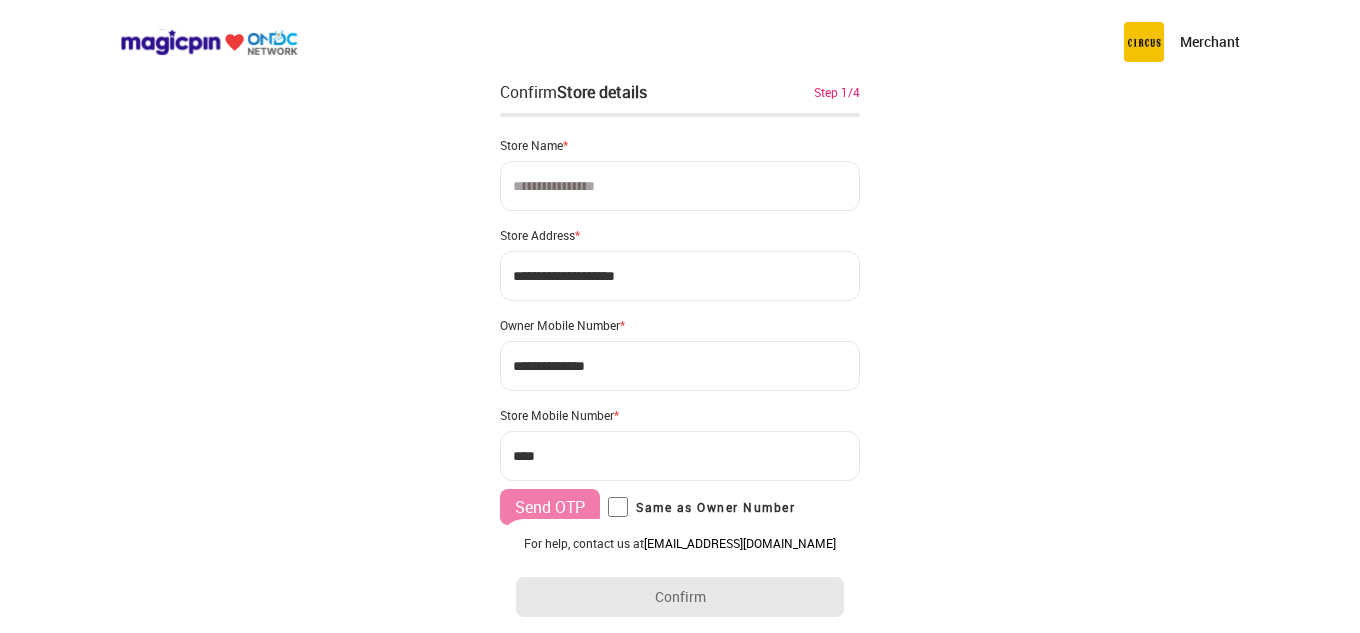click at bounding box center (680, 186) 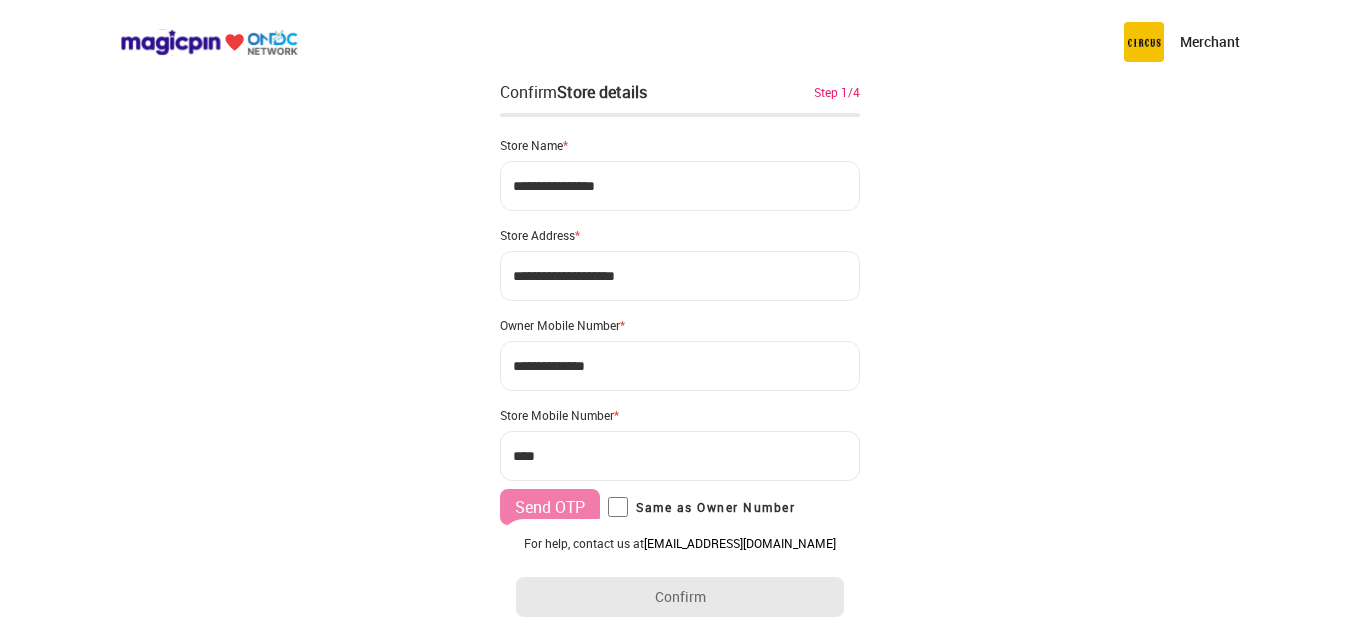 type on "**********" 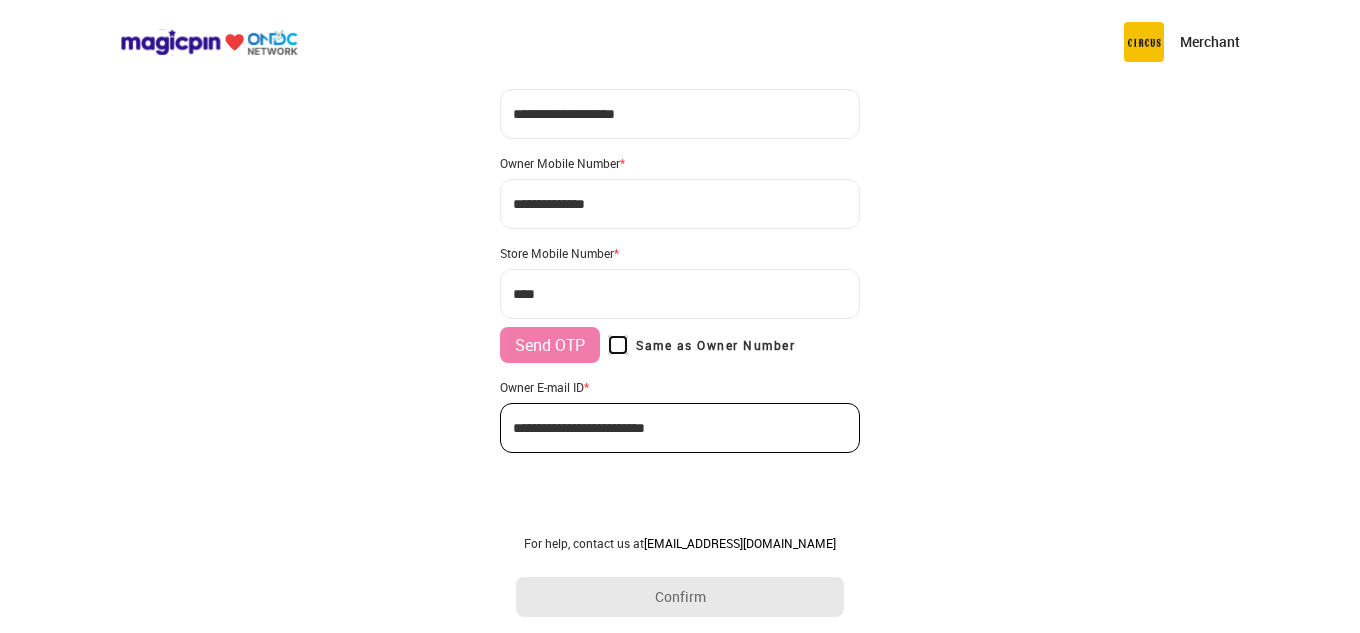 type on "**********" 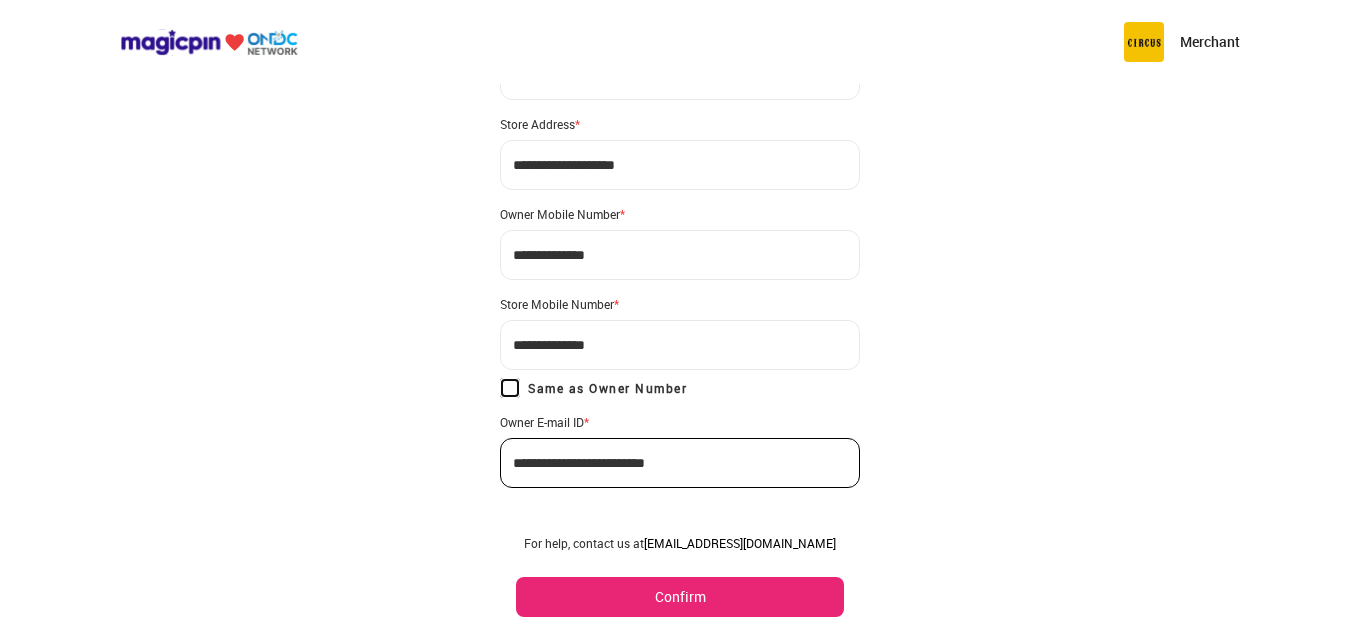 scroll, scrollTop: 146, scrollLeft: 0, axis: vertical 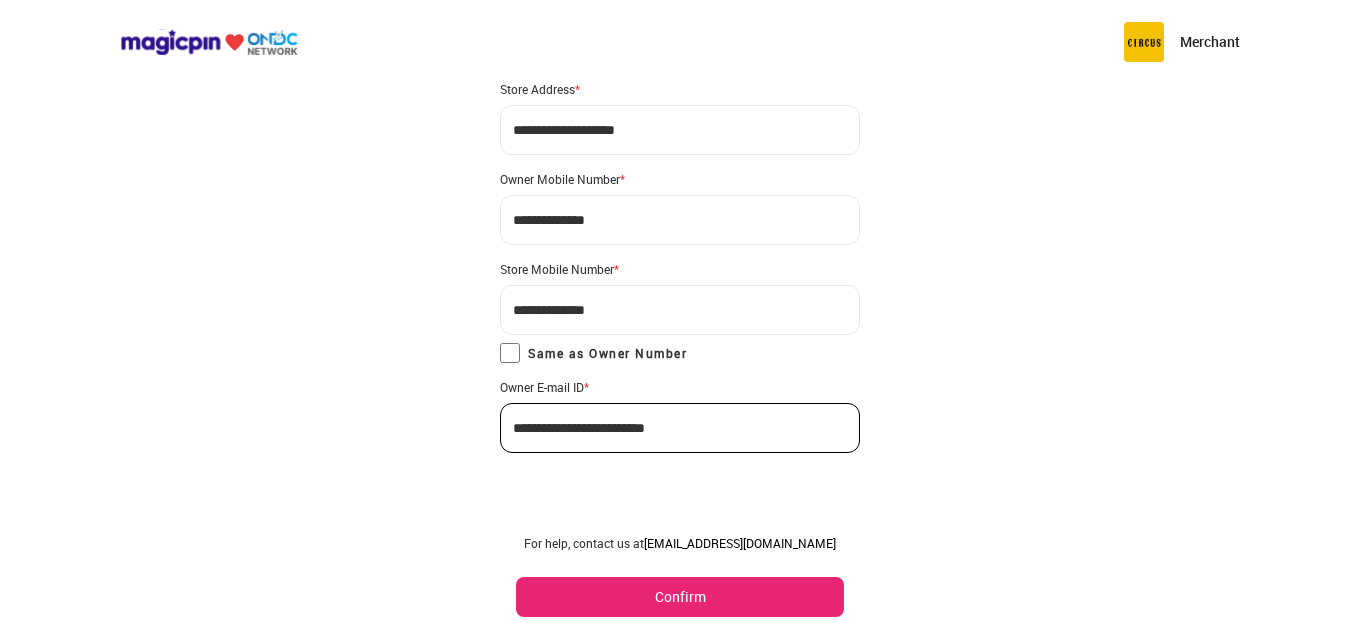 click on "Confirm" at bounding box center [680, 597] 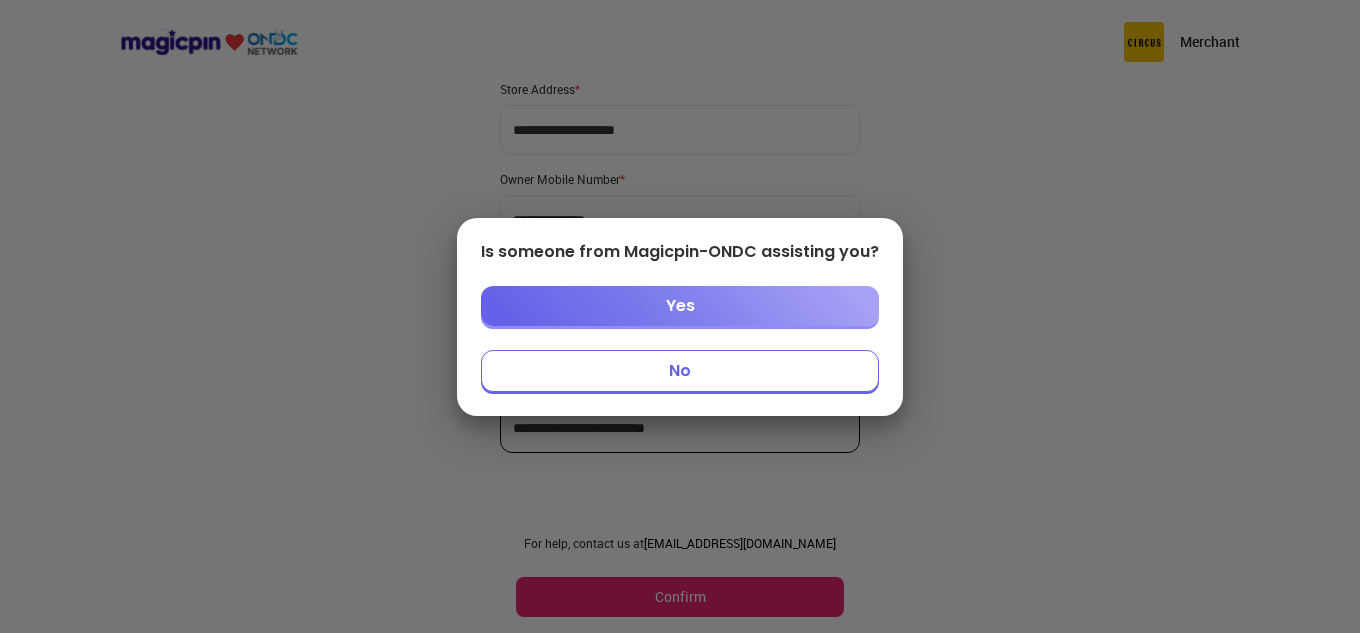 click on "No" at bounding box center [680, 371] 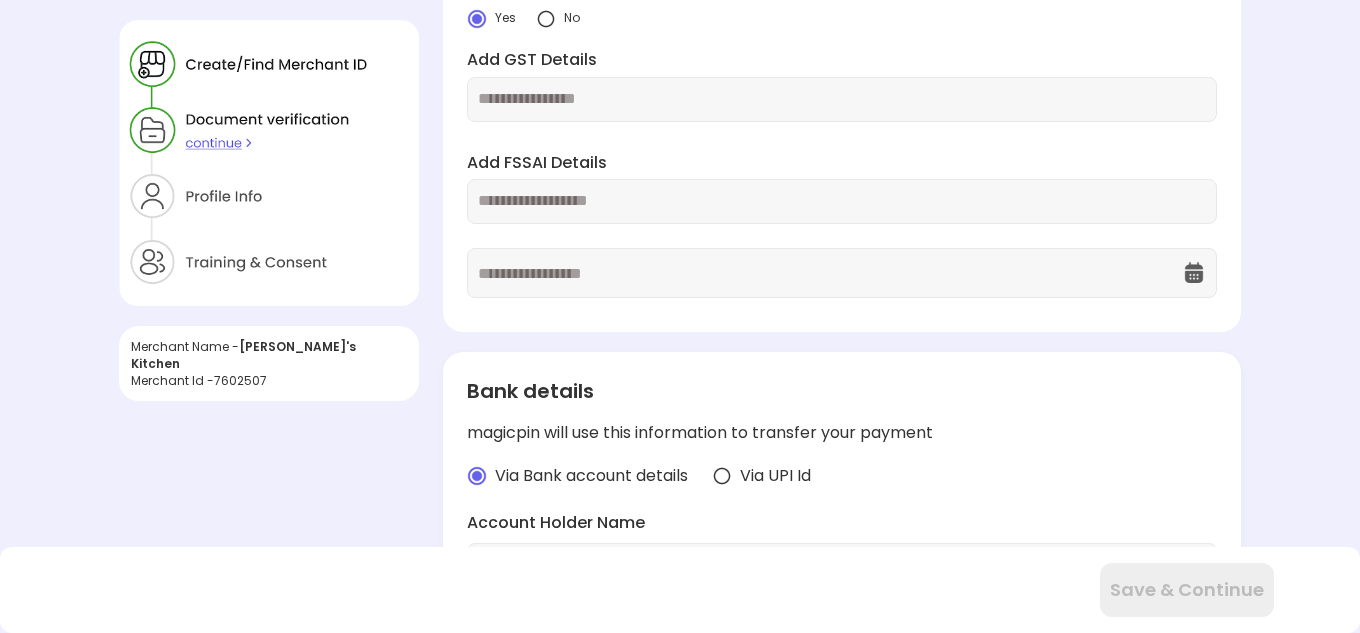 scroll, scrollTop: 0, scrollLeft: 0, axis: both 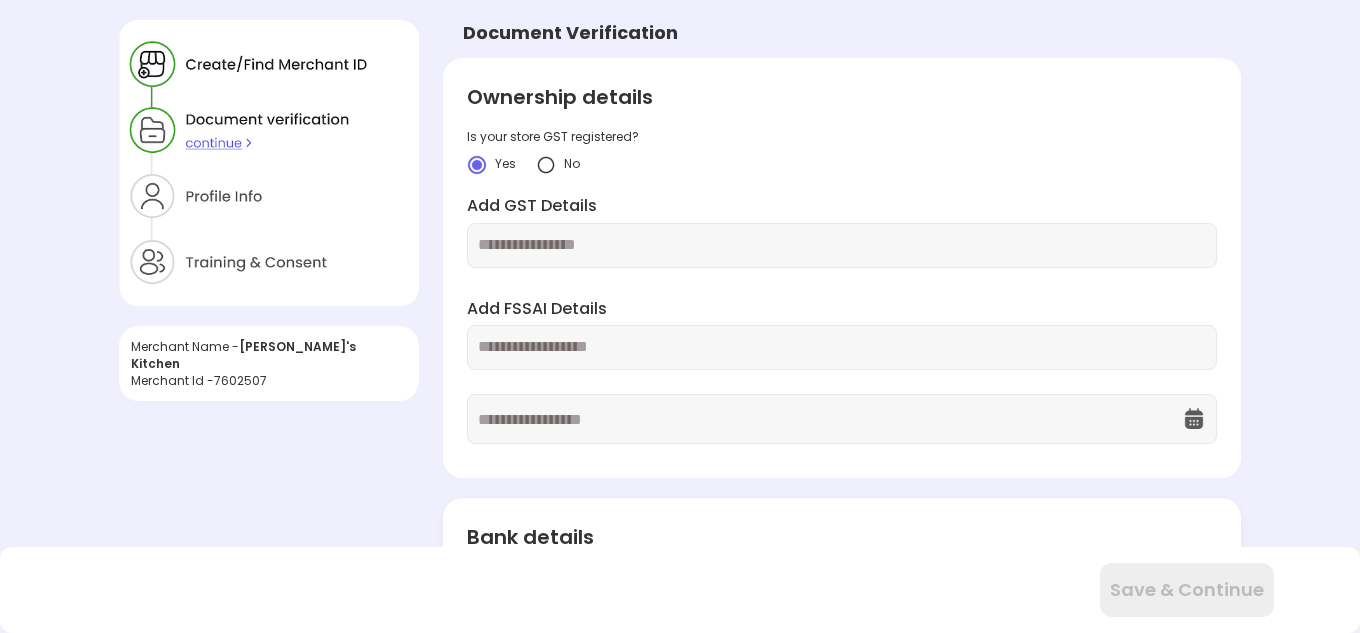 click on "Yes No" at bounding box center [842, 165] 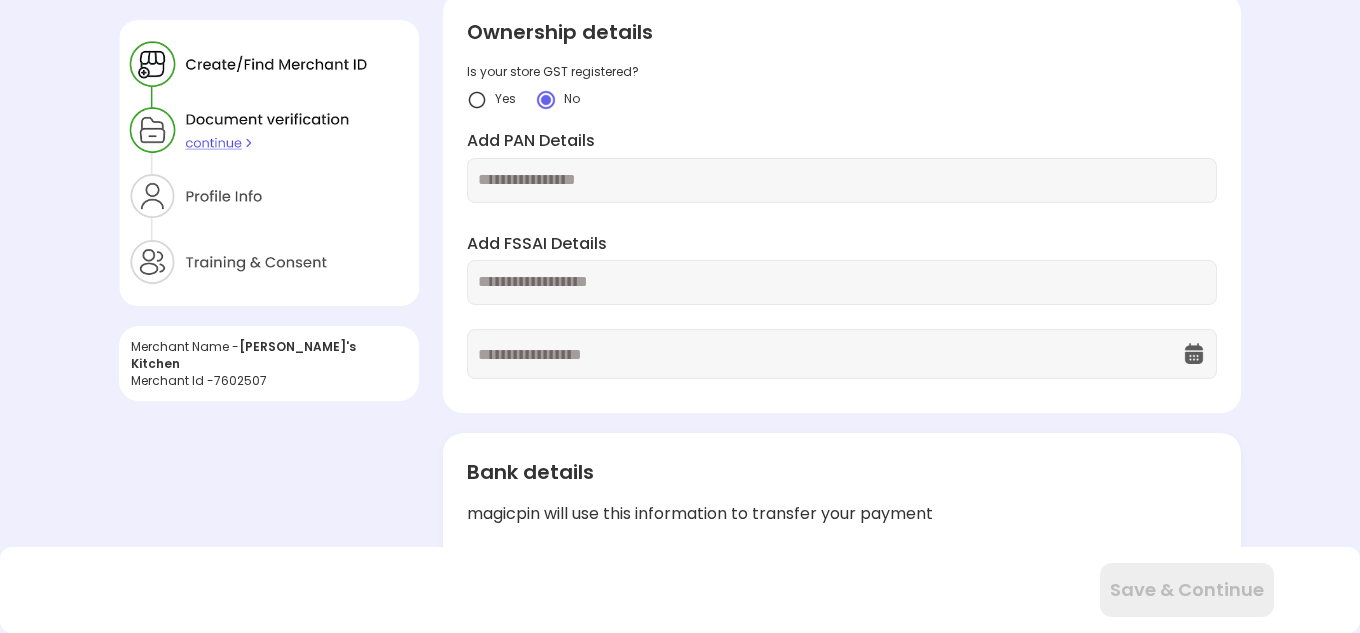 scroll, scrollTop: 100, scrollLeft: 0, axis: vertical 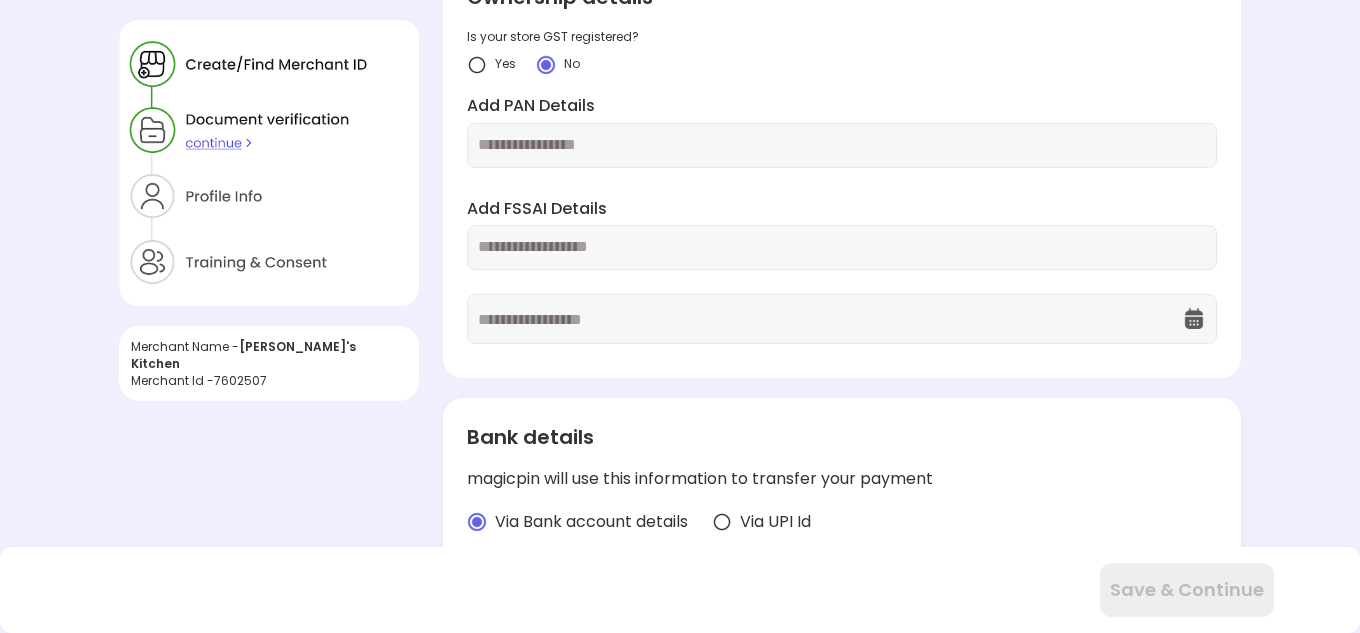 click at bounding box center (842, 145) 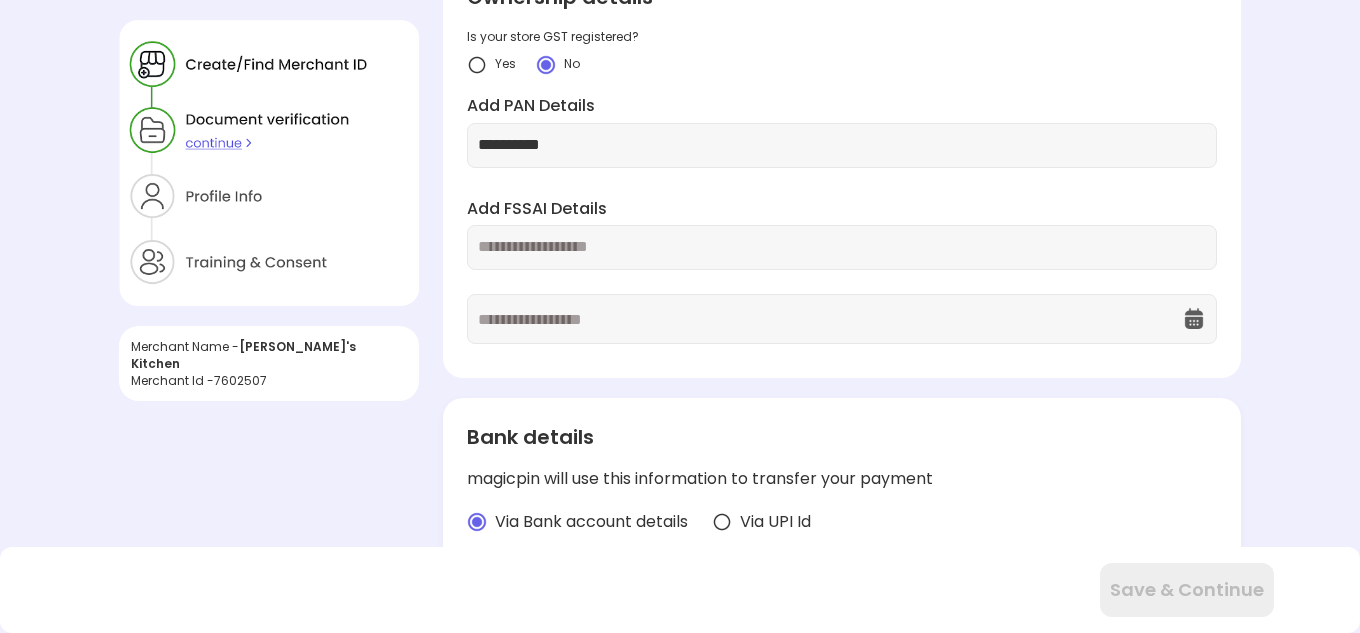 type on "**********" 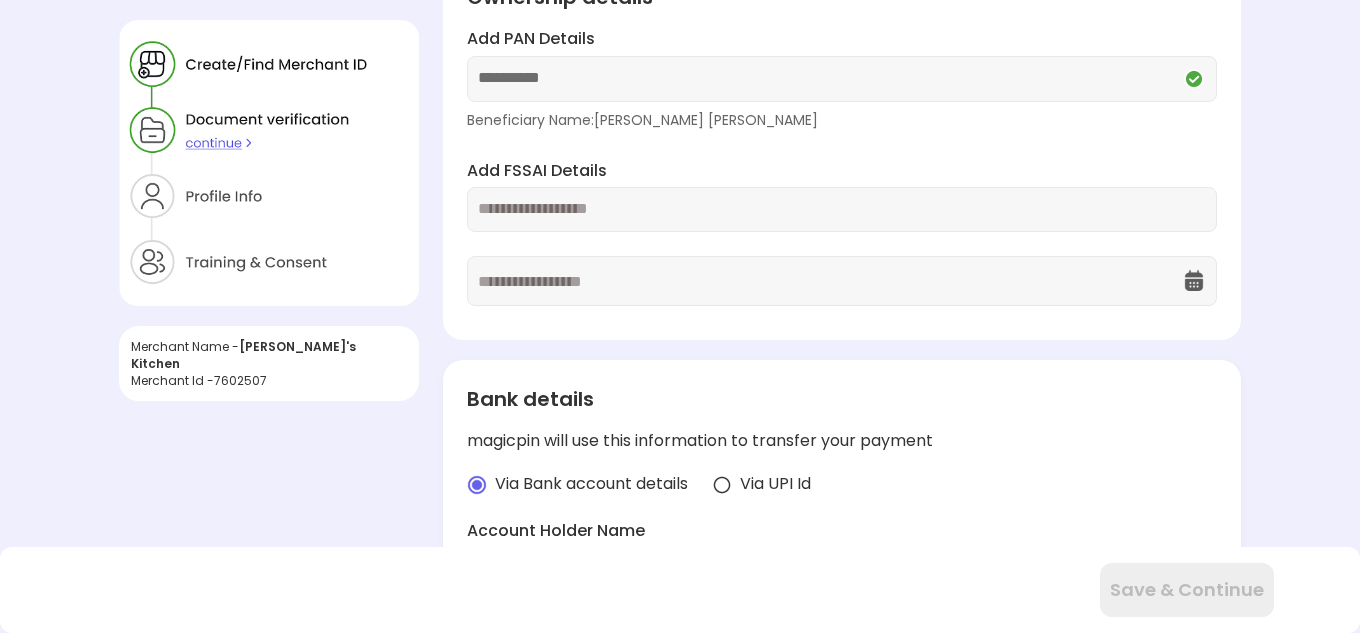 click at bounding box center (842, 209) 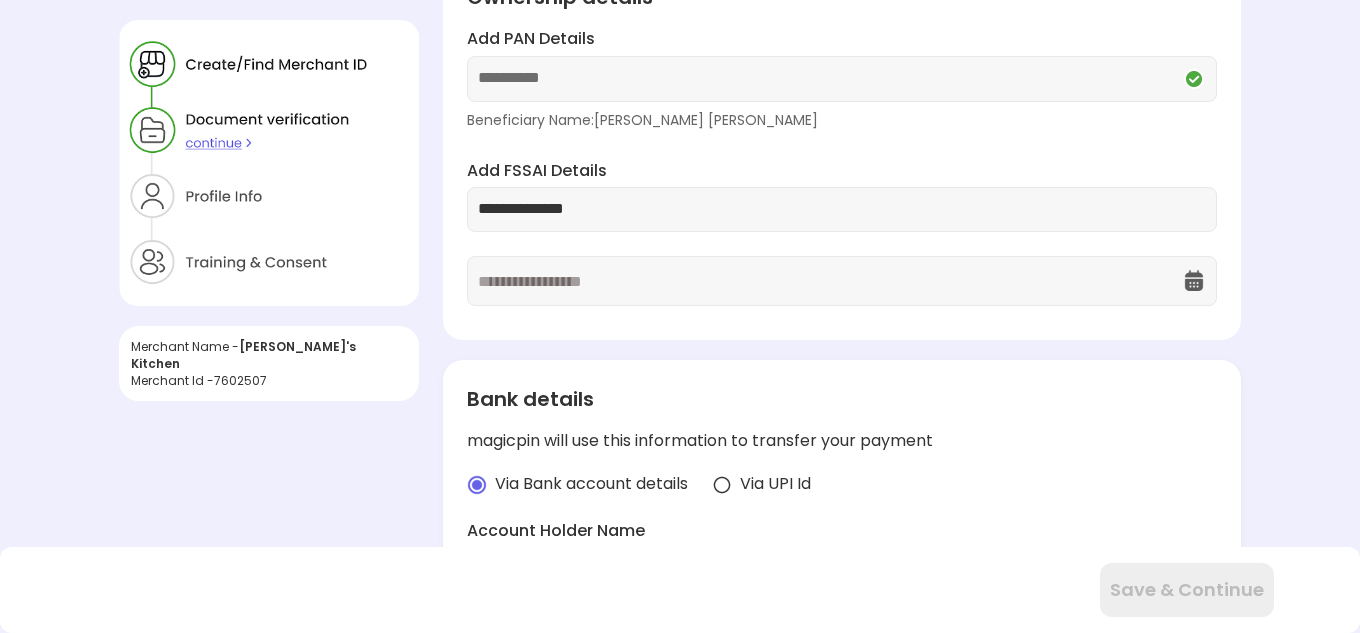 type on "**********" 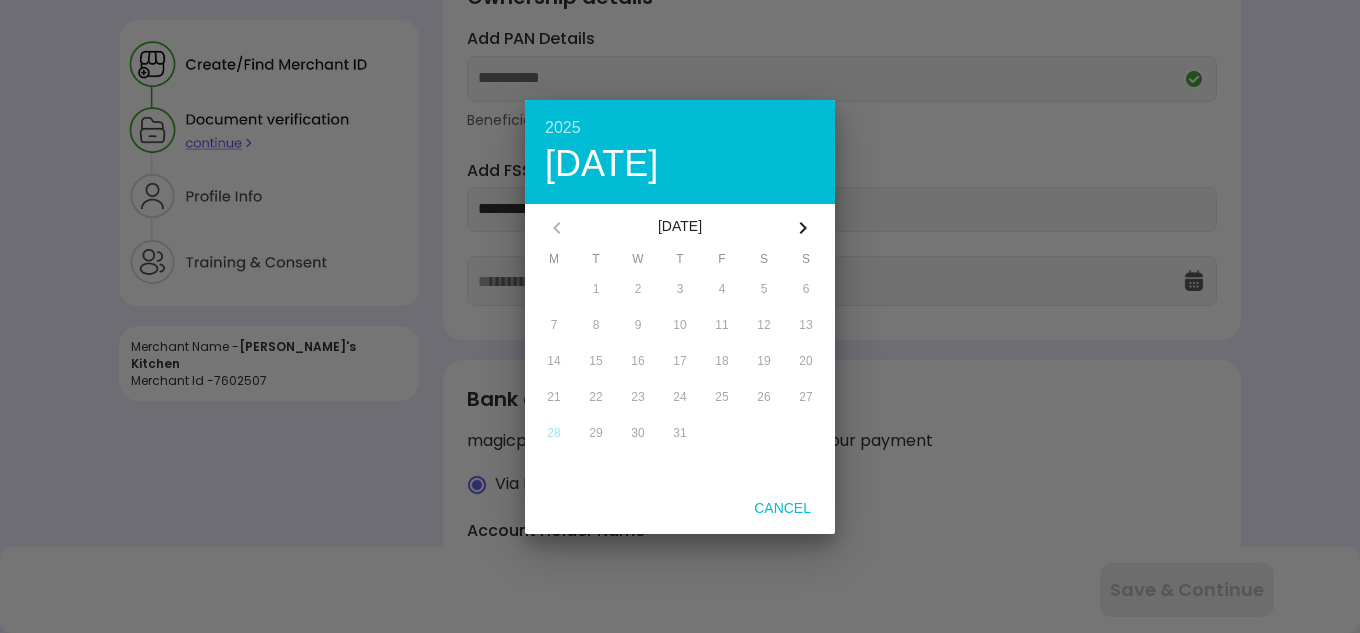 click on "[DATE]" at bounding box center [680, 228] 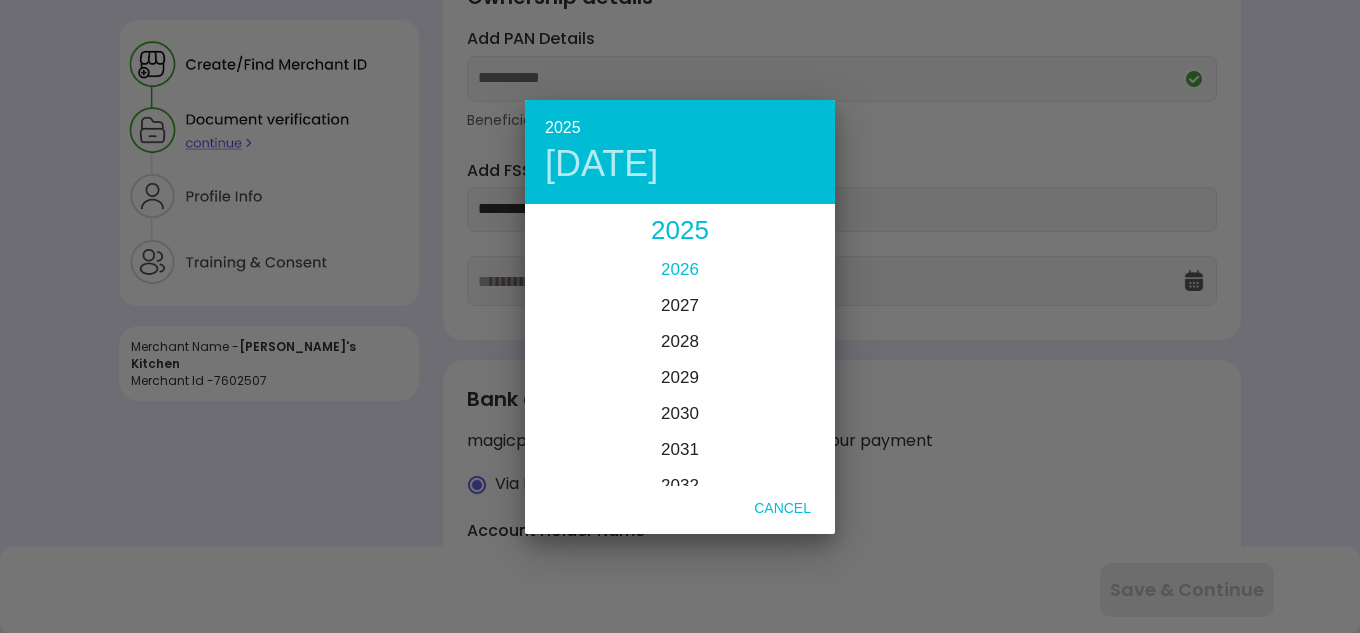 click on "2026" at bounding box center [680, 269] 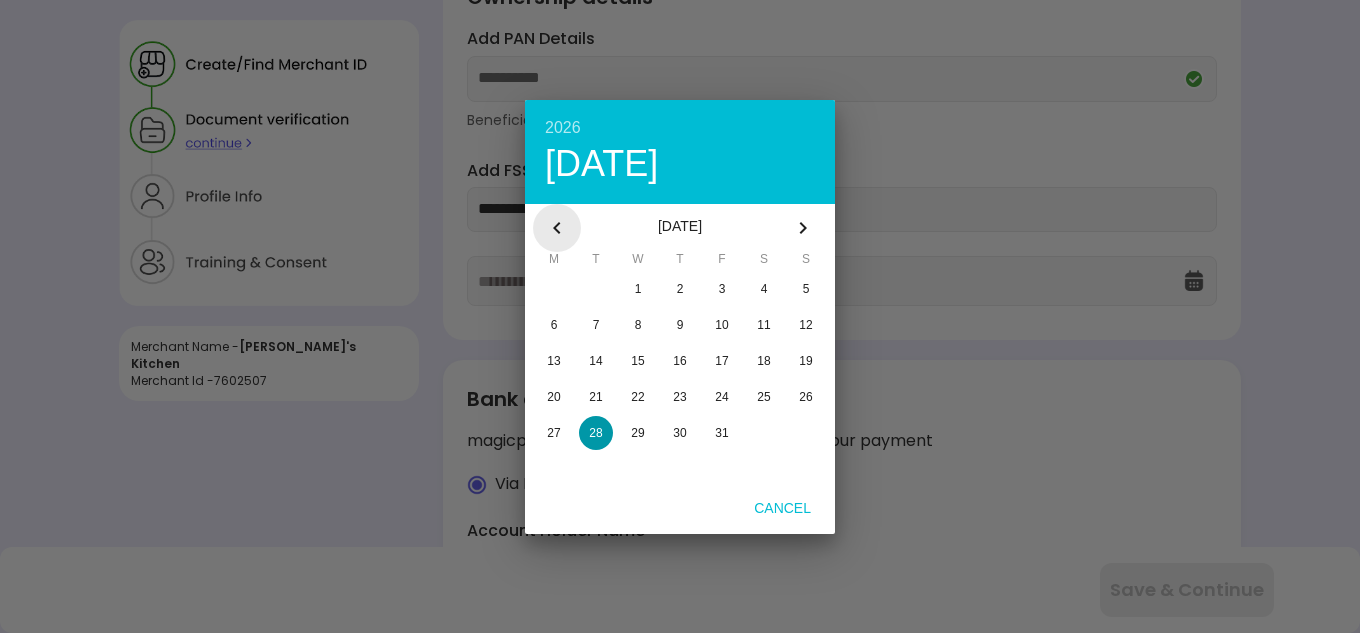 click 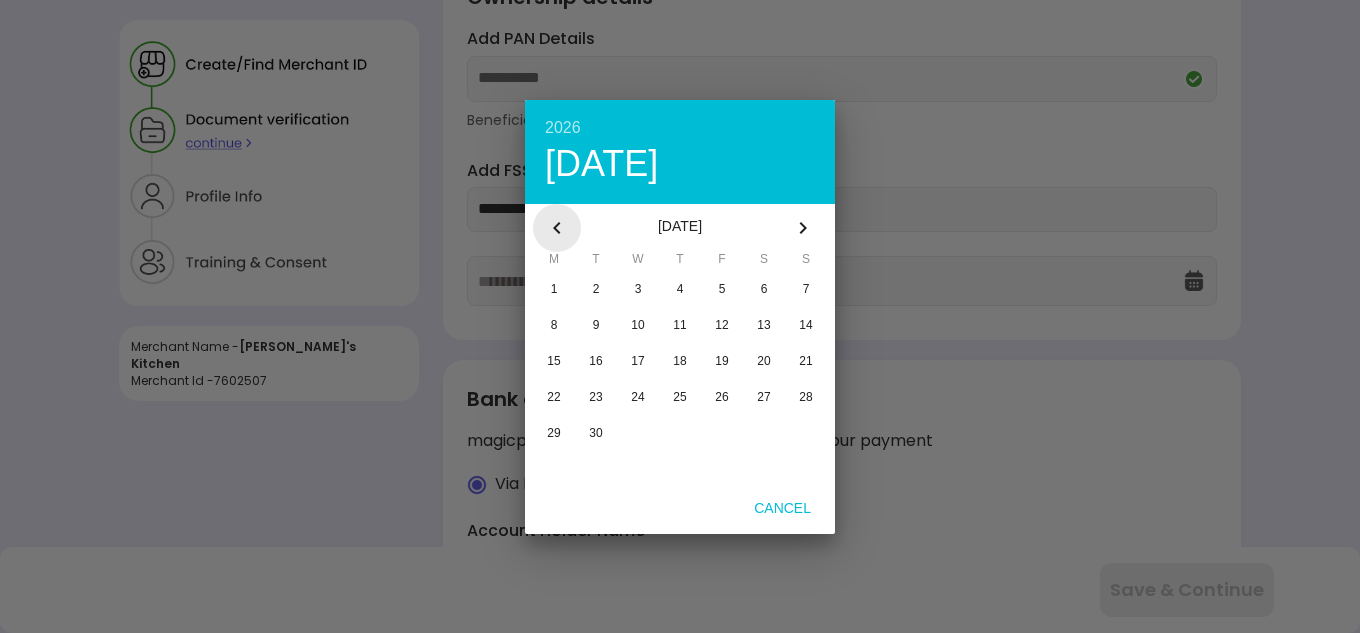 click 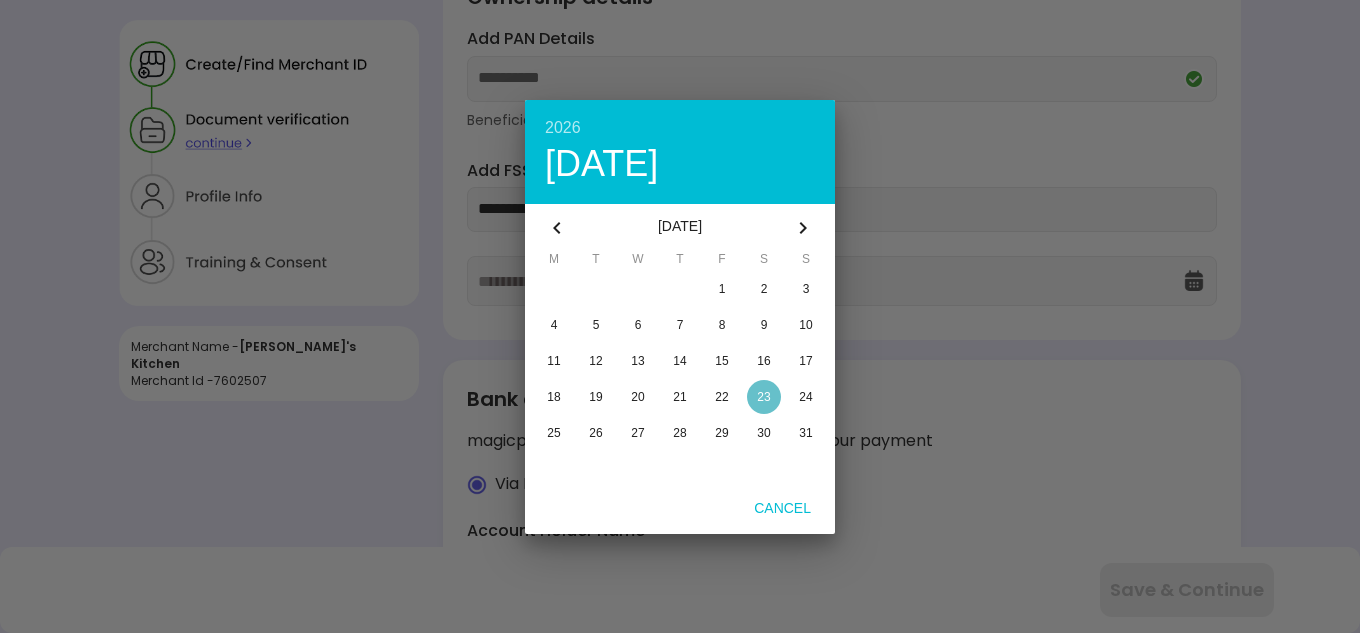 click on "23" at bounding box center [763, 397] 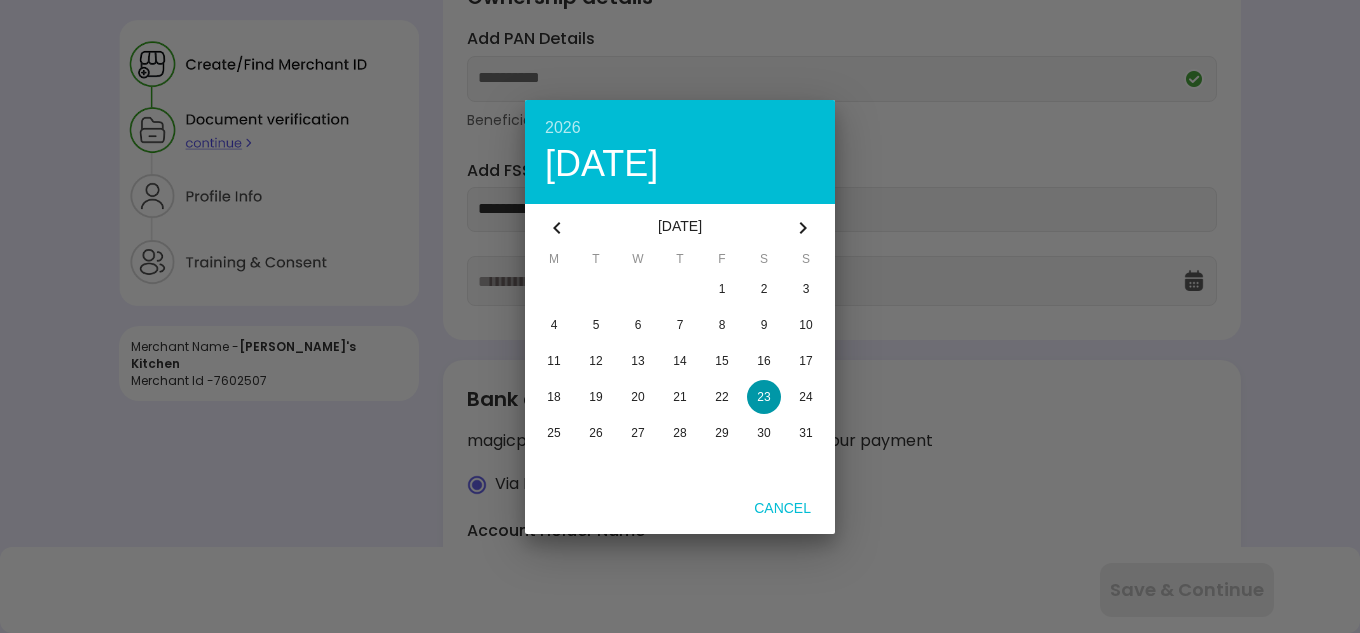 type on "**********" 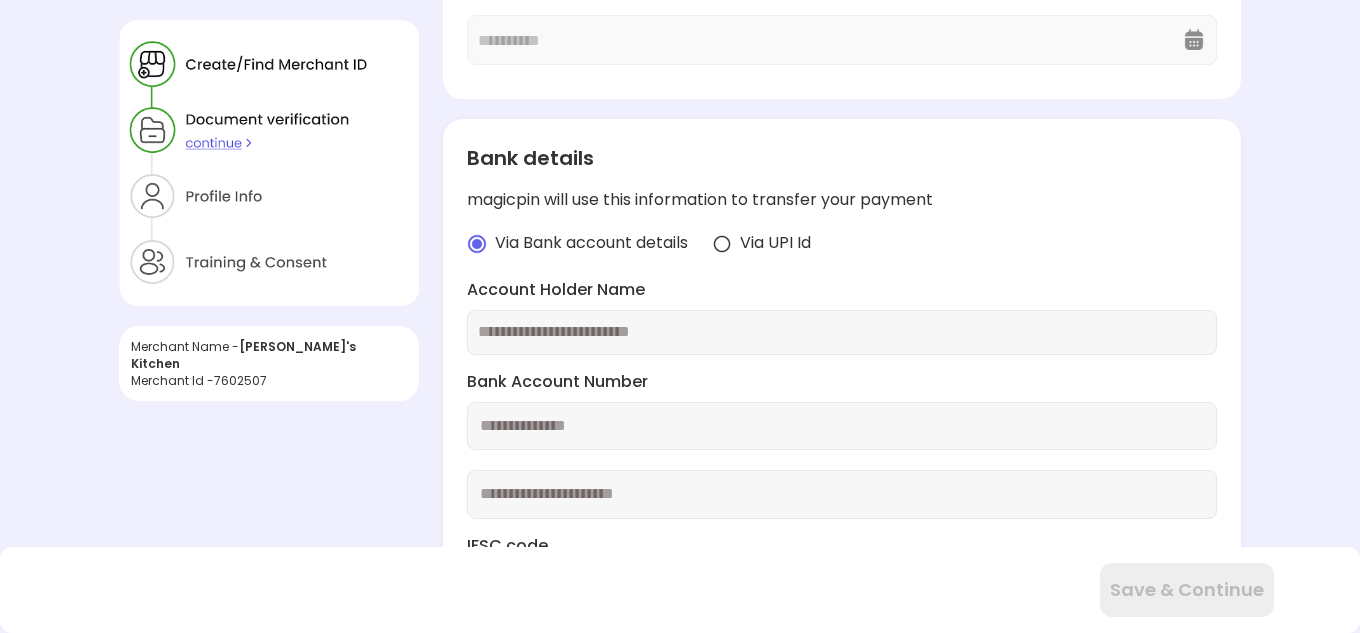 scroll, scrollTop: 400, scrollLeft: 0, axis: vertical 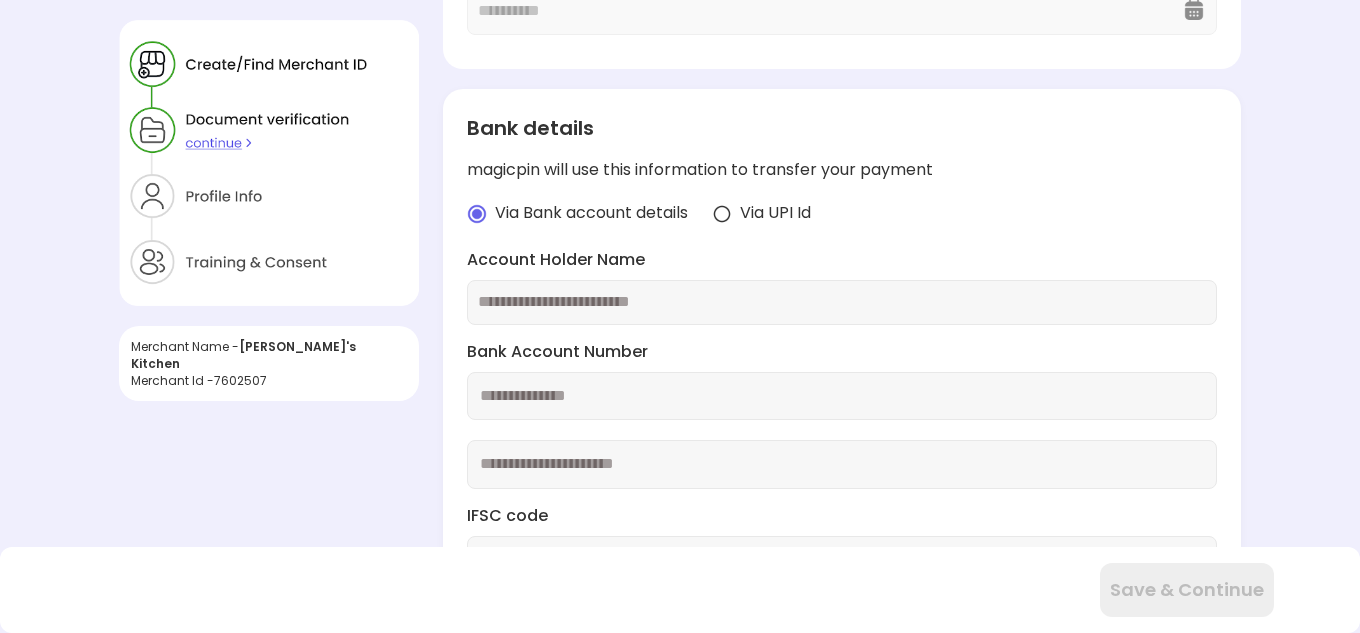 click at bounding box center (842, 302) 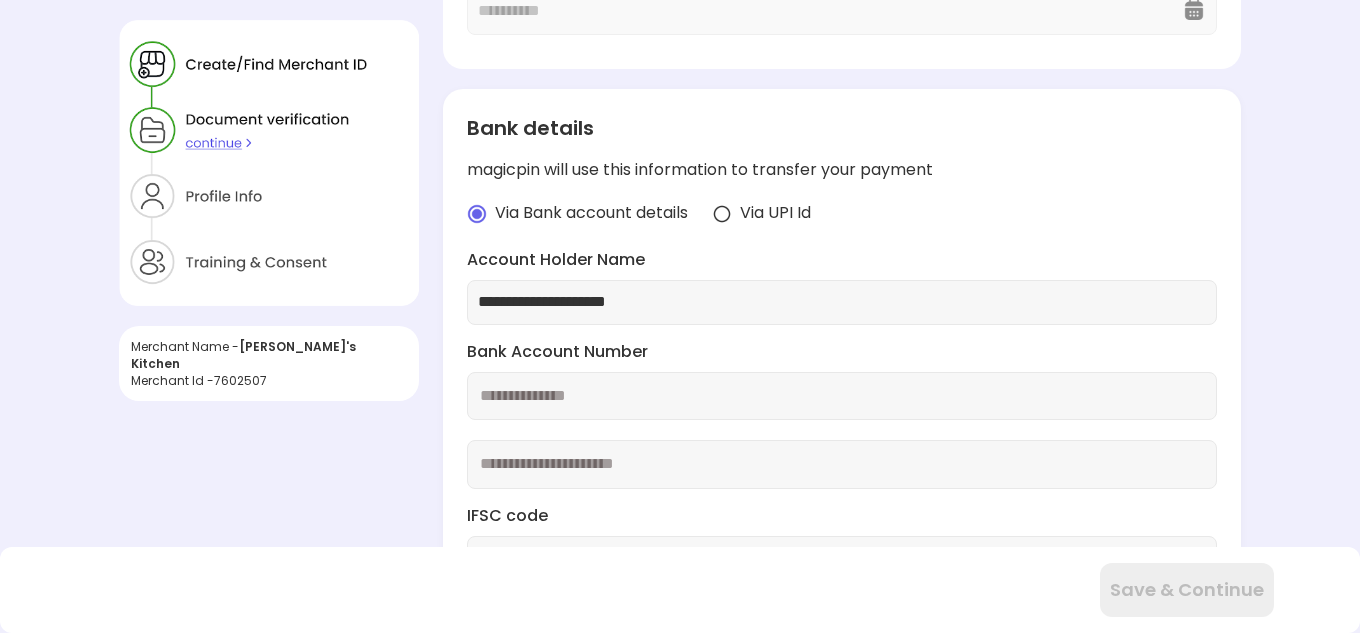 type on "**********" 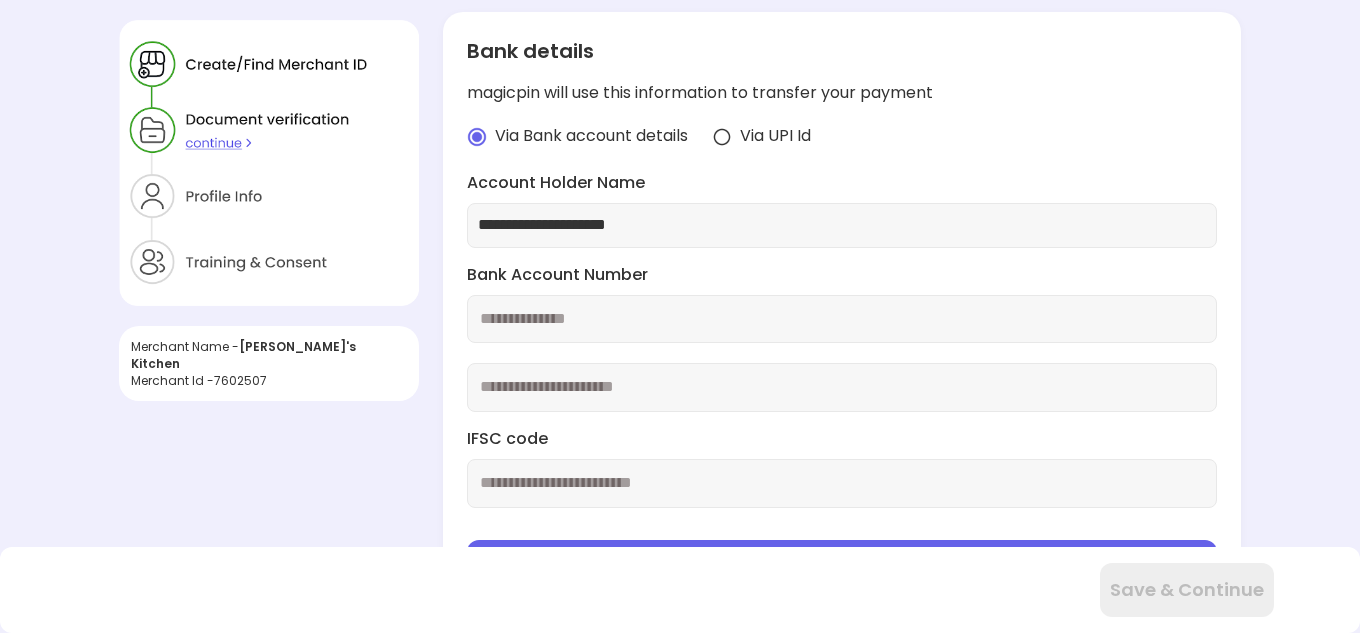 scroll, scrollTop: 582, scrollLeft: 0, axis: vertical 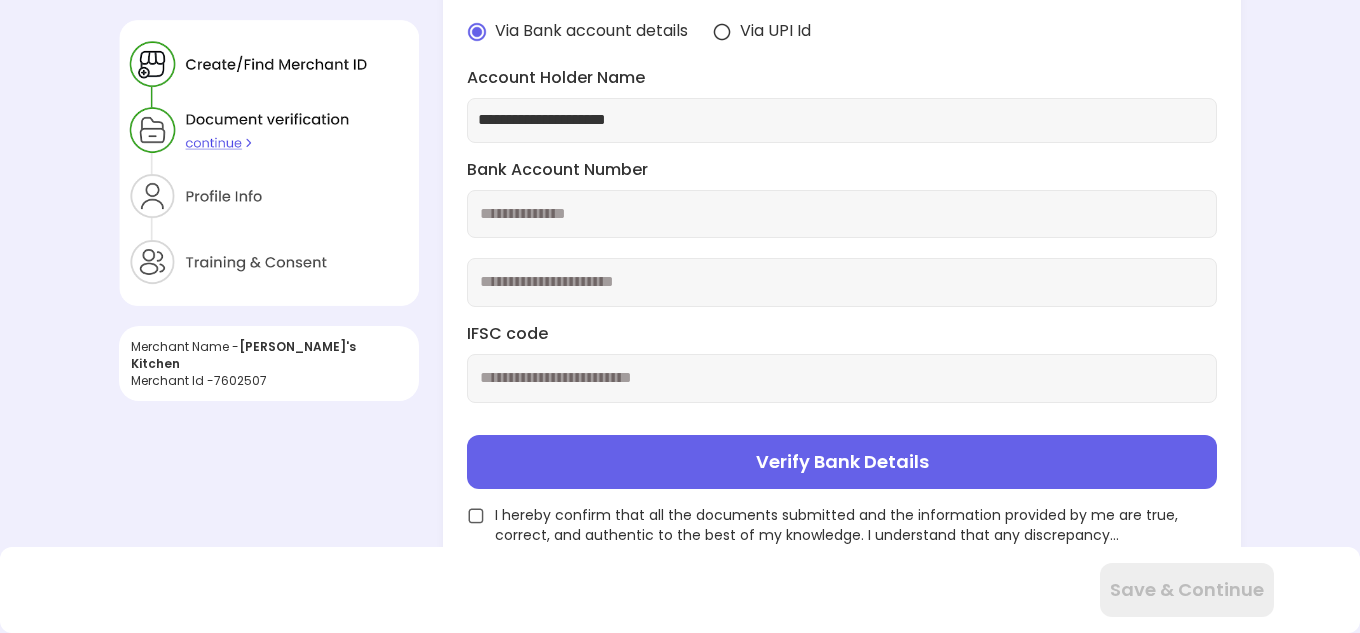 paste on "**********" 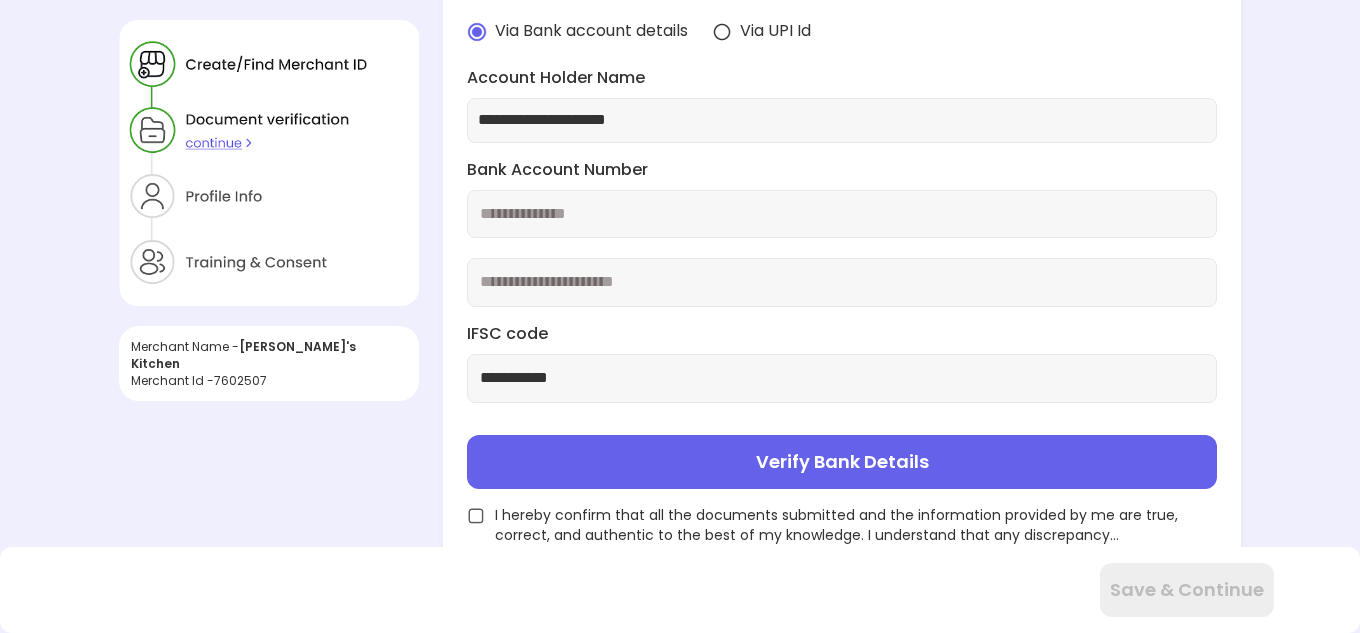 type on "**********" 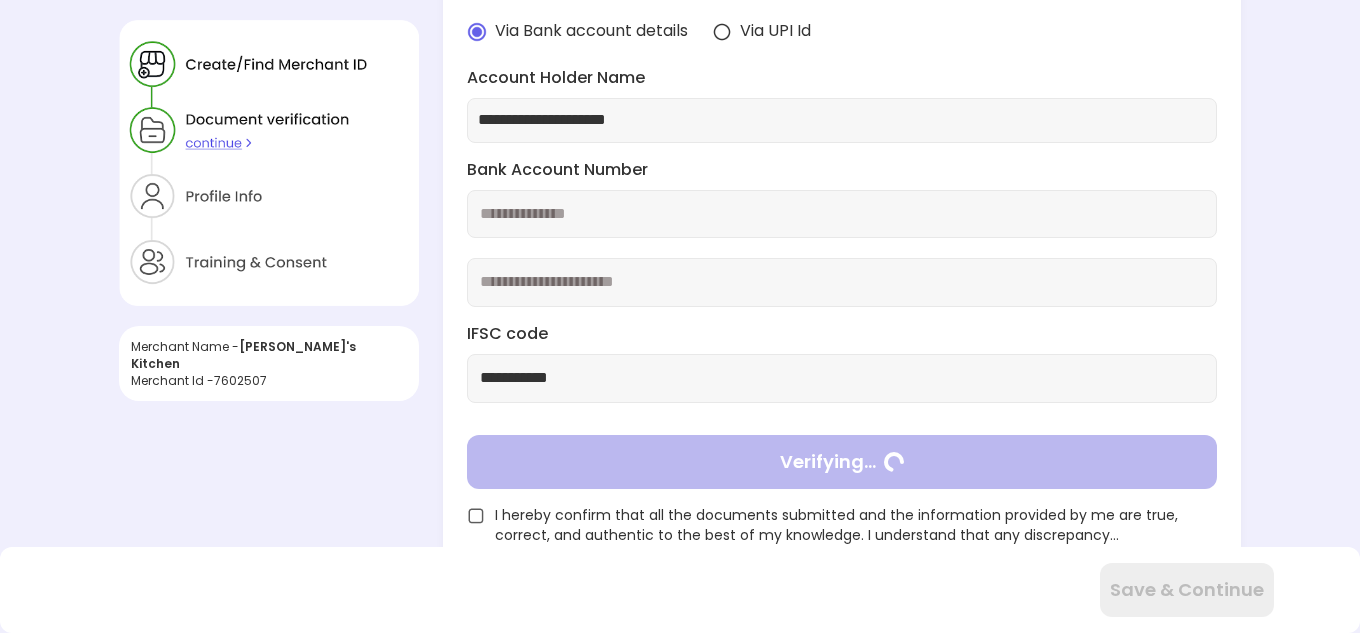 type on "**********" 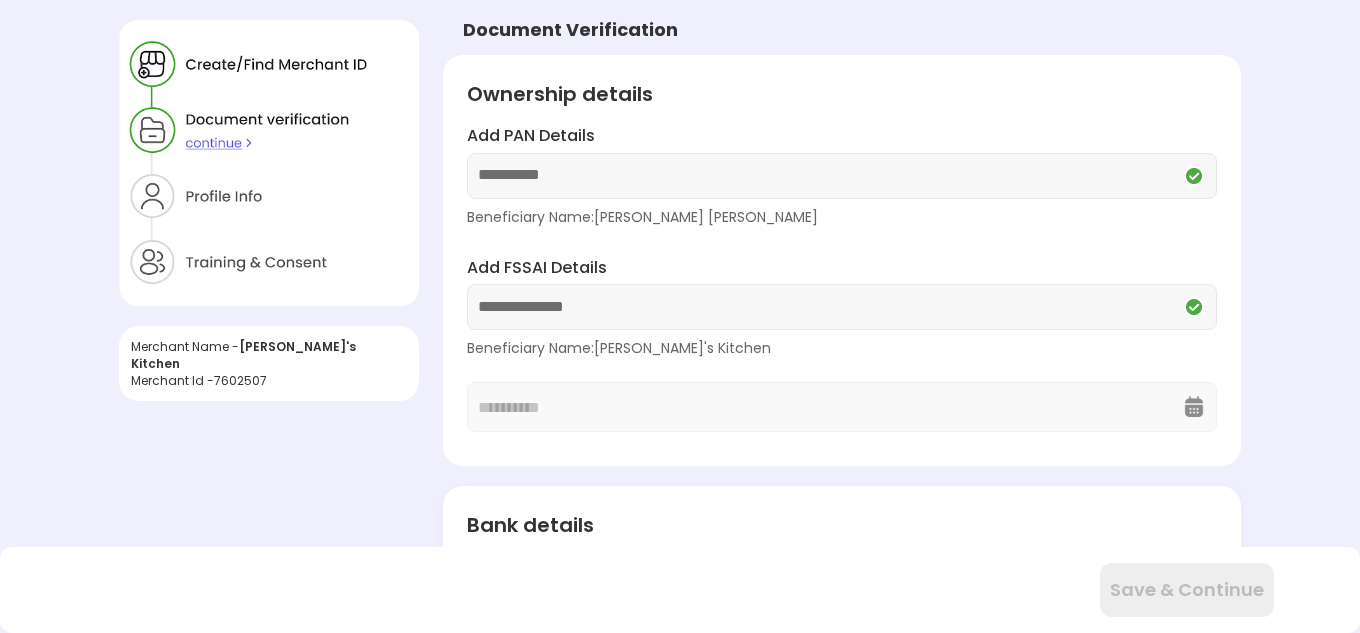 scroll, scrollTop: 0, scrollLeft: 0, axis: both 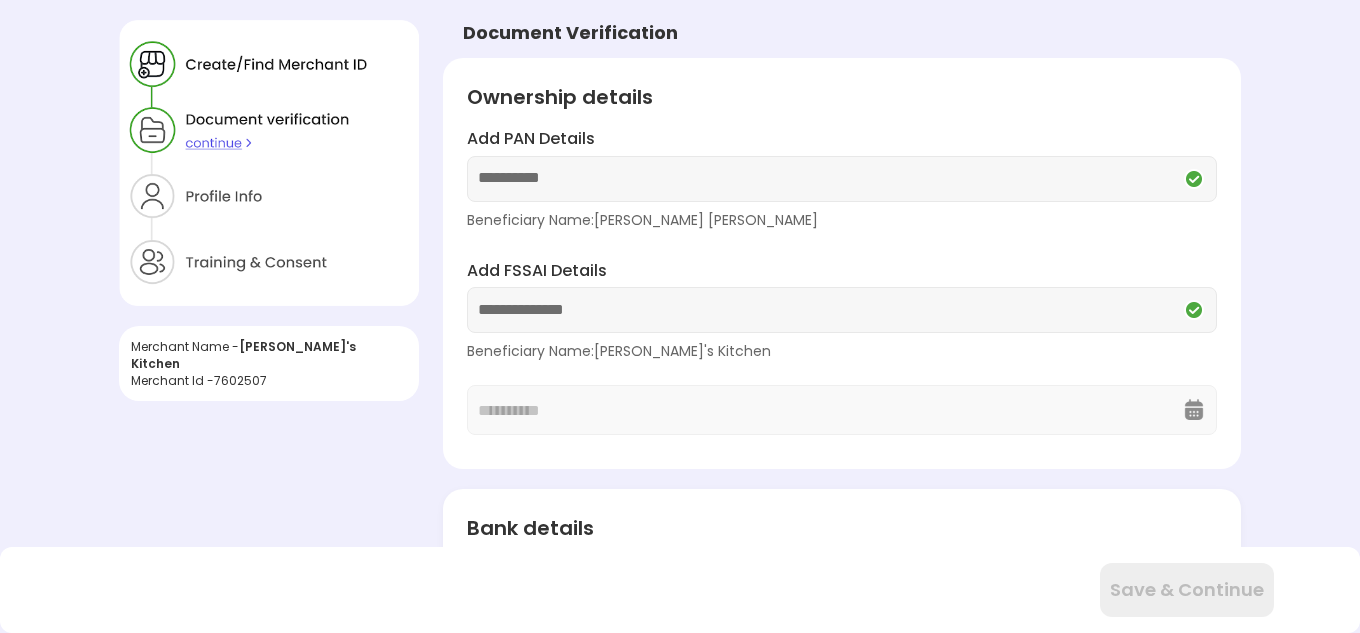 click on "**********" at bounding box center [842, 310] 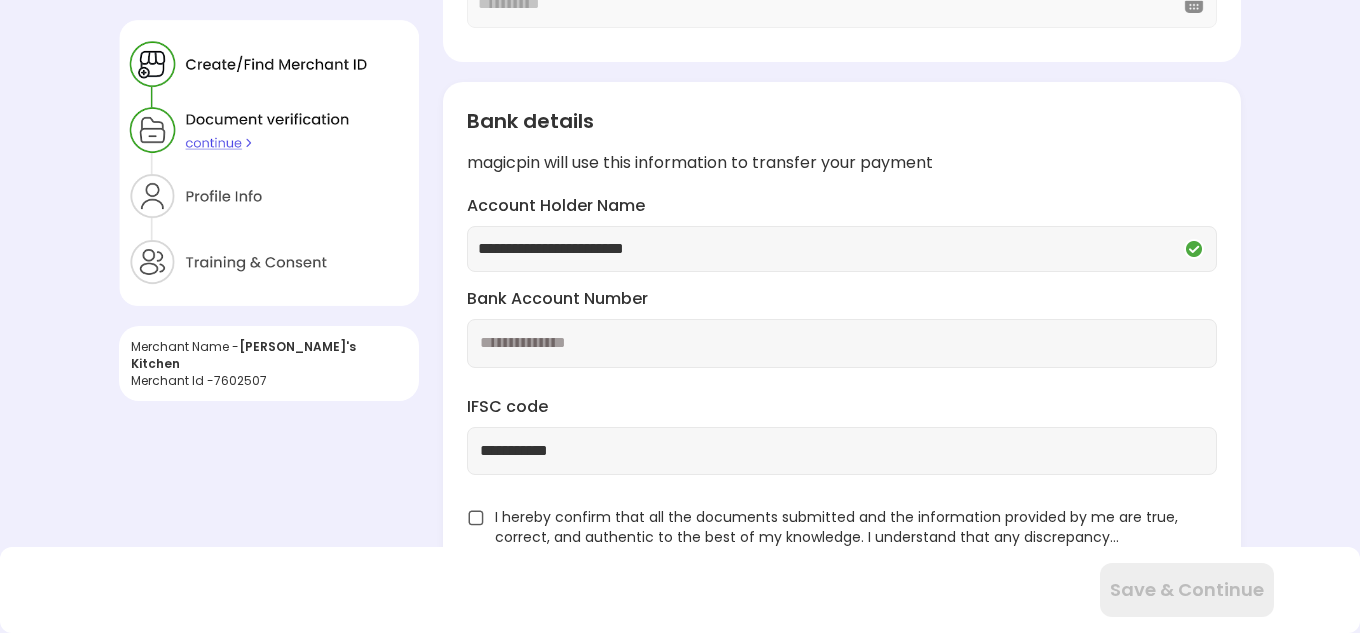 scroll, scrollTop: 409, scrollLeft: 0, axis: vertical 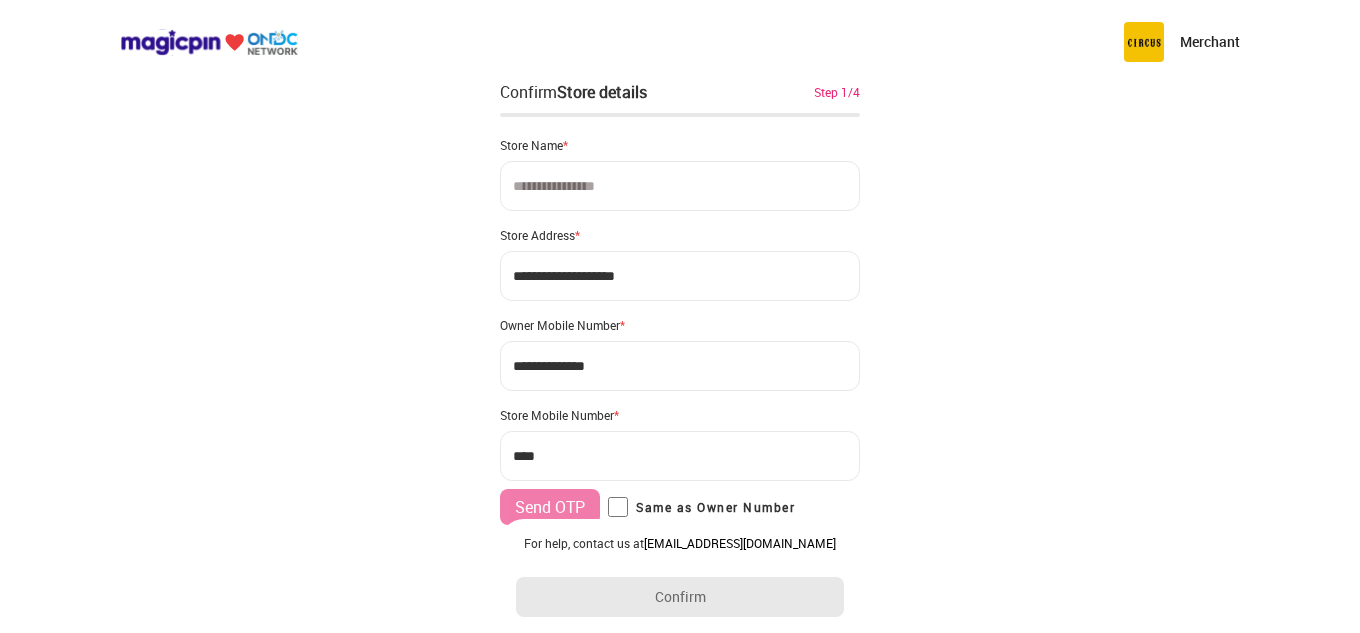 click at bounding box center [680, 186] 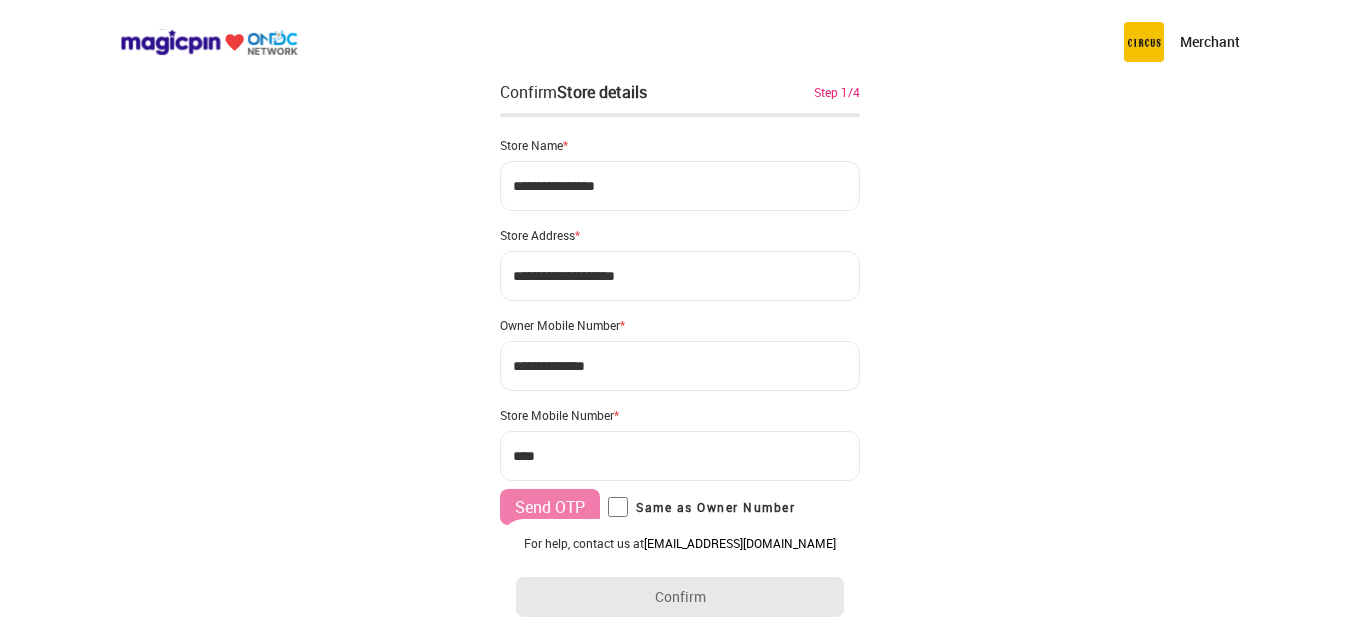 type on "**********" 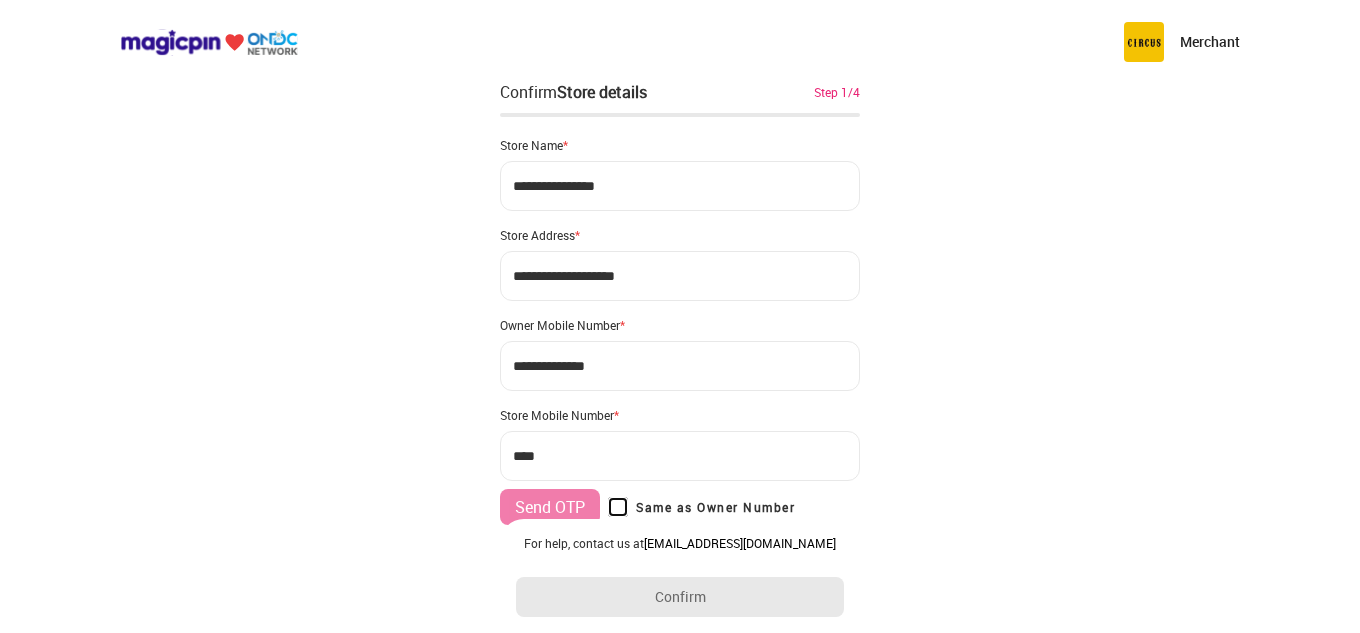 type on "**********" 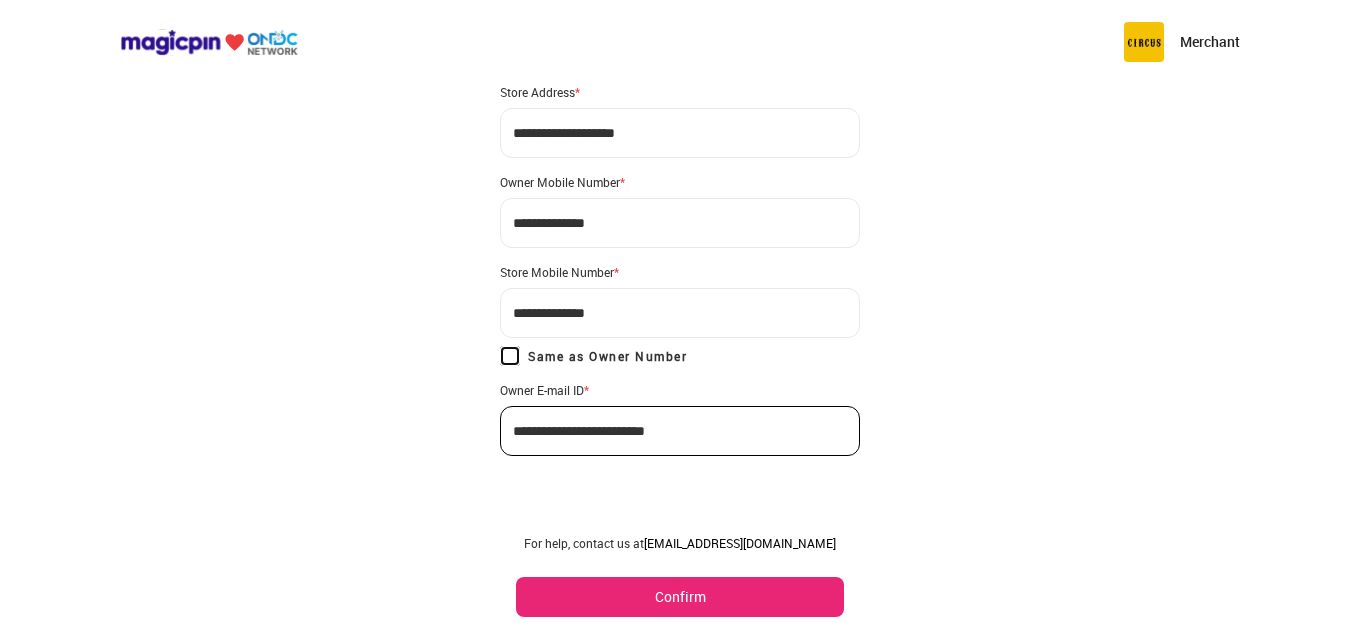 scroll, scrollTop: 146, scrollLeft: 0, axis: vertical 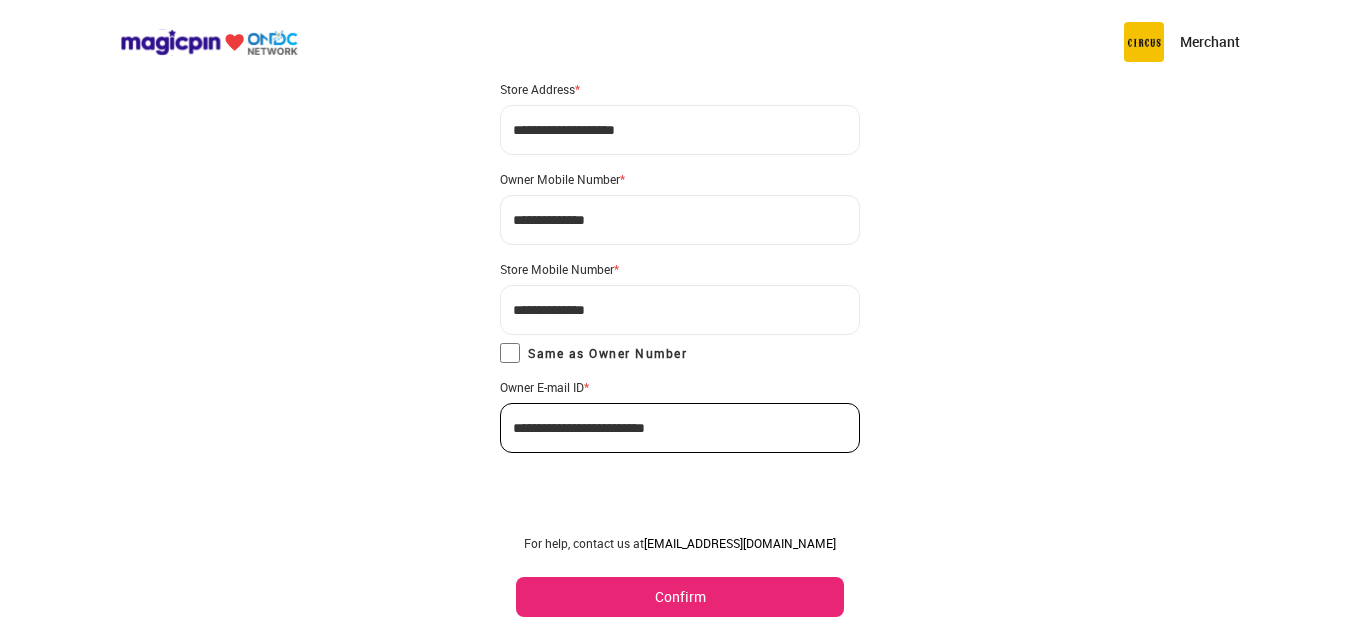 click on "Confirm" at bounding box center [680, 597] 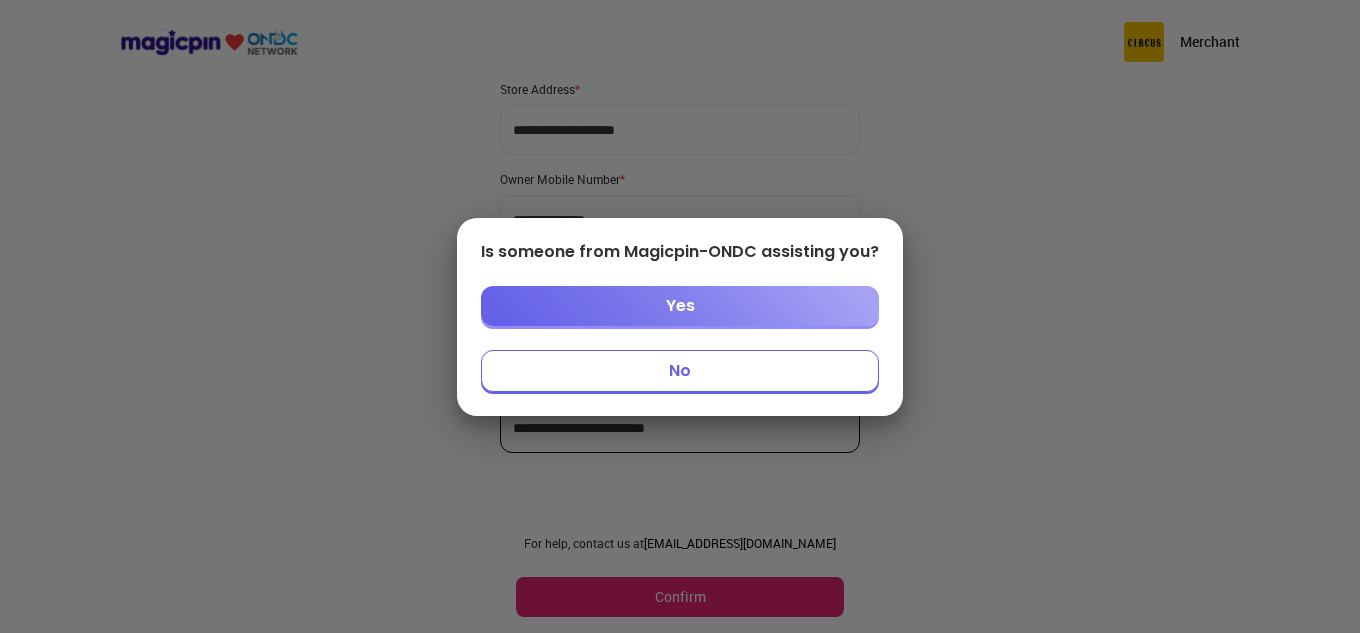 click on "No" at bounding box center (680, 371) 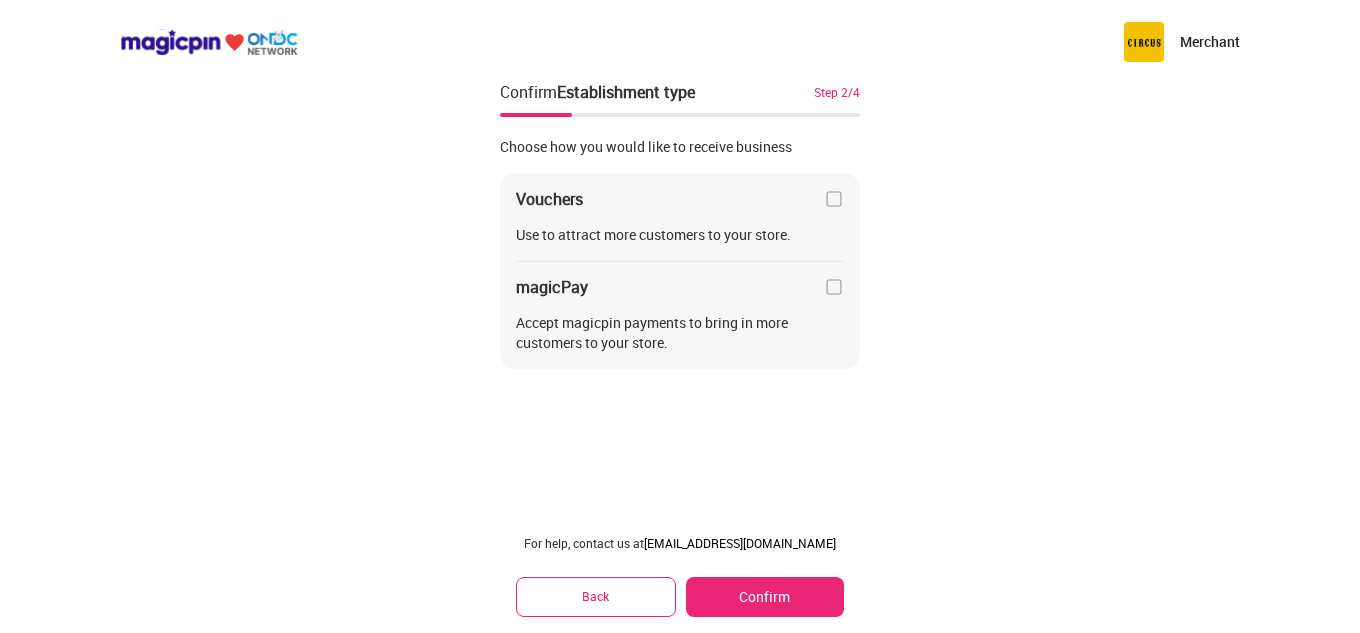 scroll, scrollTop: 0, scrollLeft: 0, axis: both 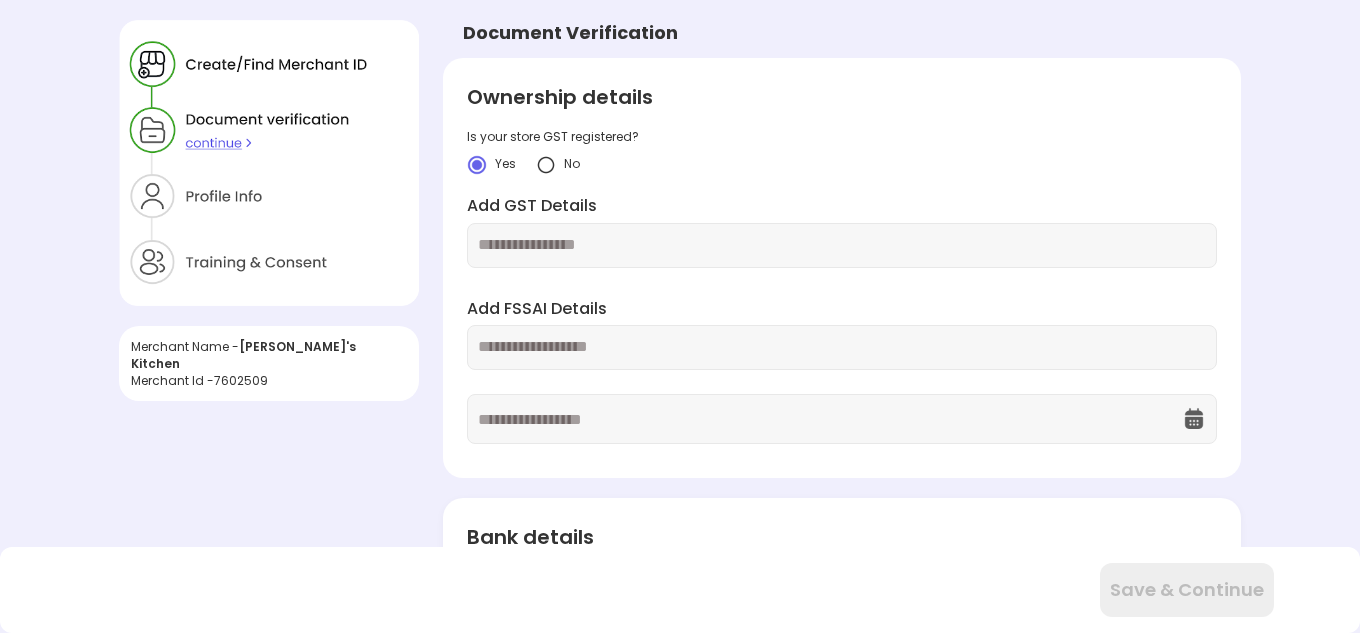 click at bounding box center (546, 165) 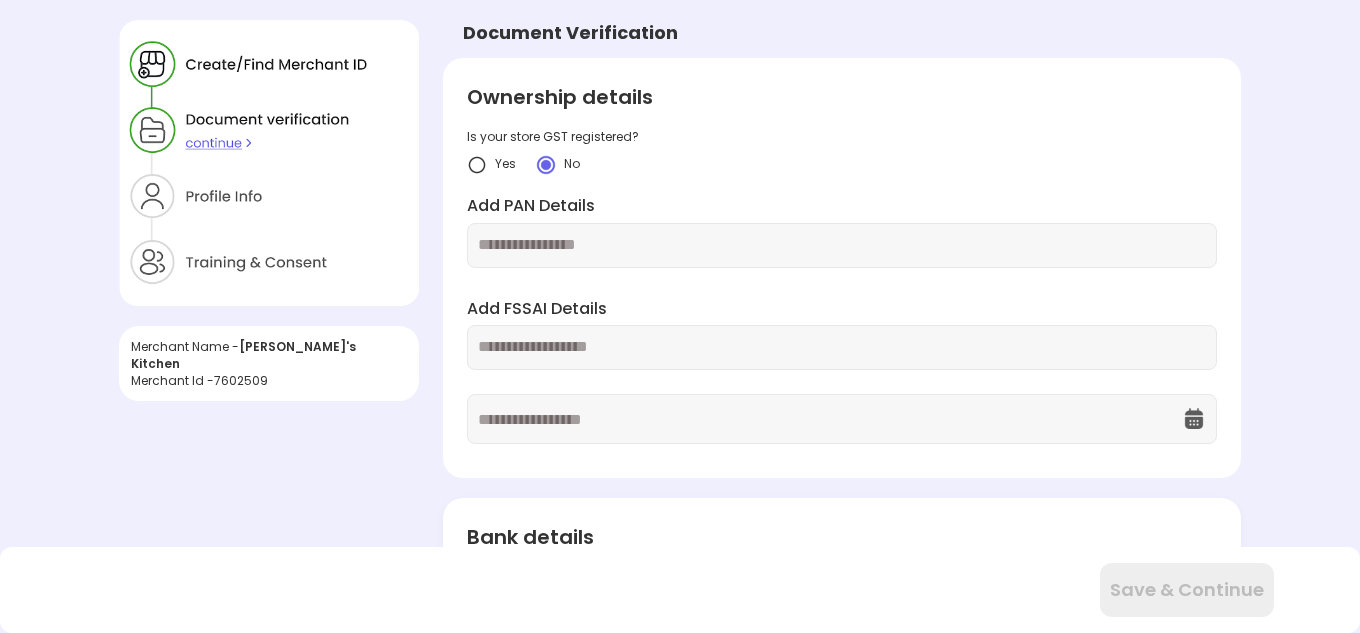 click at bounding box center (842, 245) 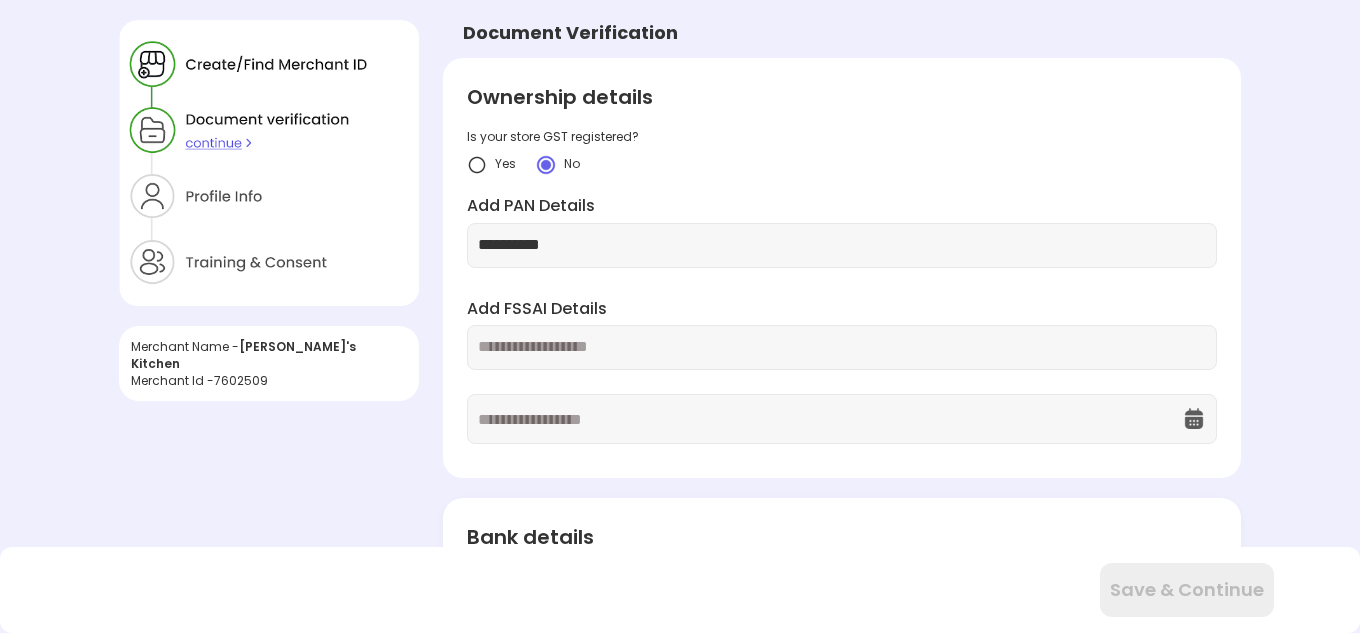 type on "**********" 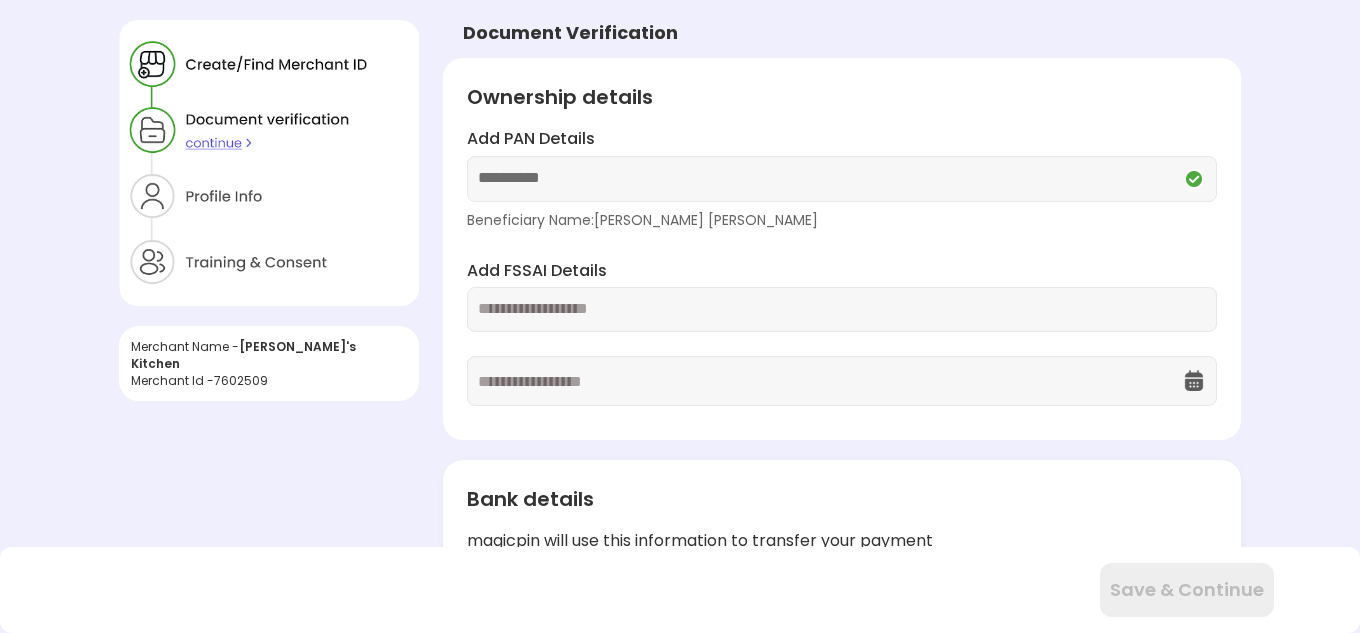 paste on "**********" 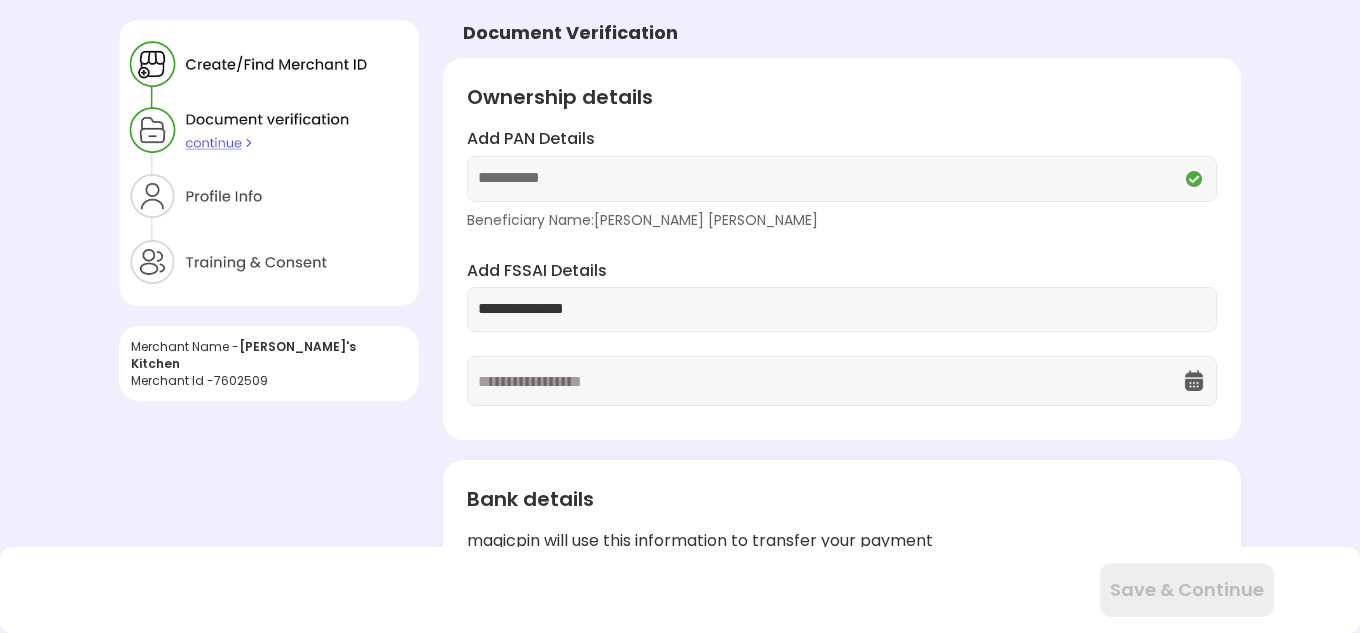 type on "**********" 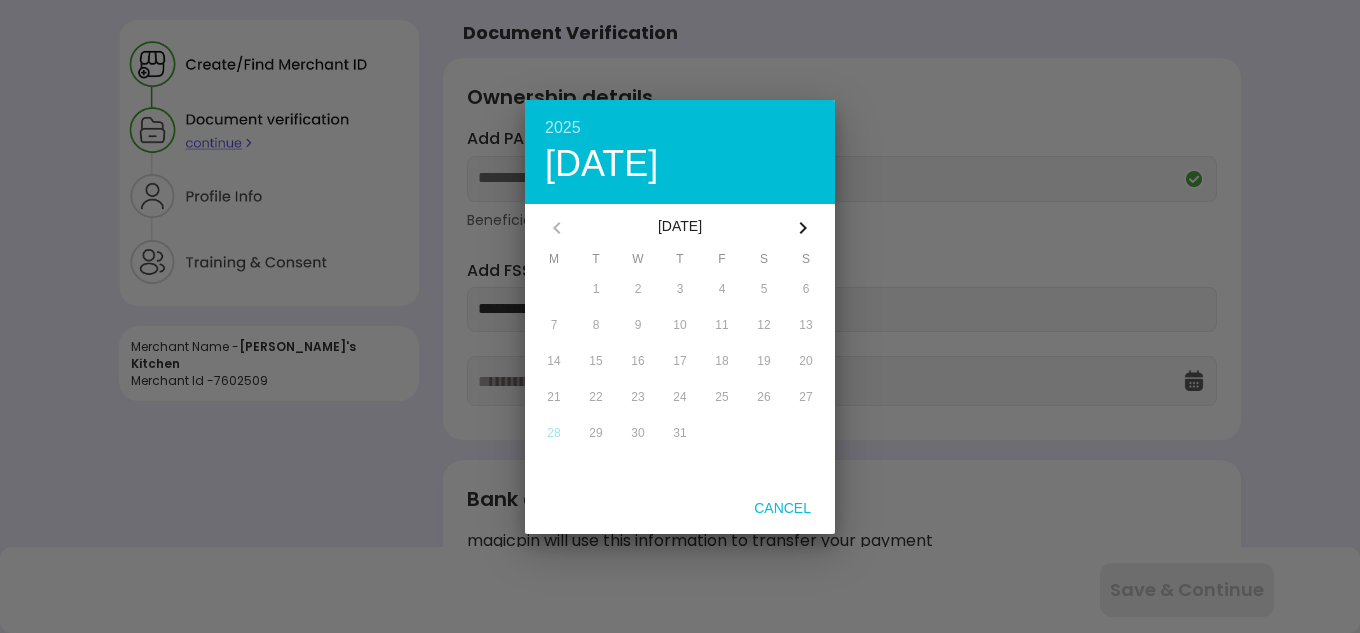 click on "2025" at bounding box center (680, 128) 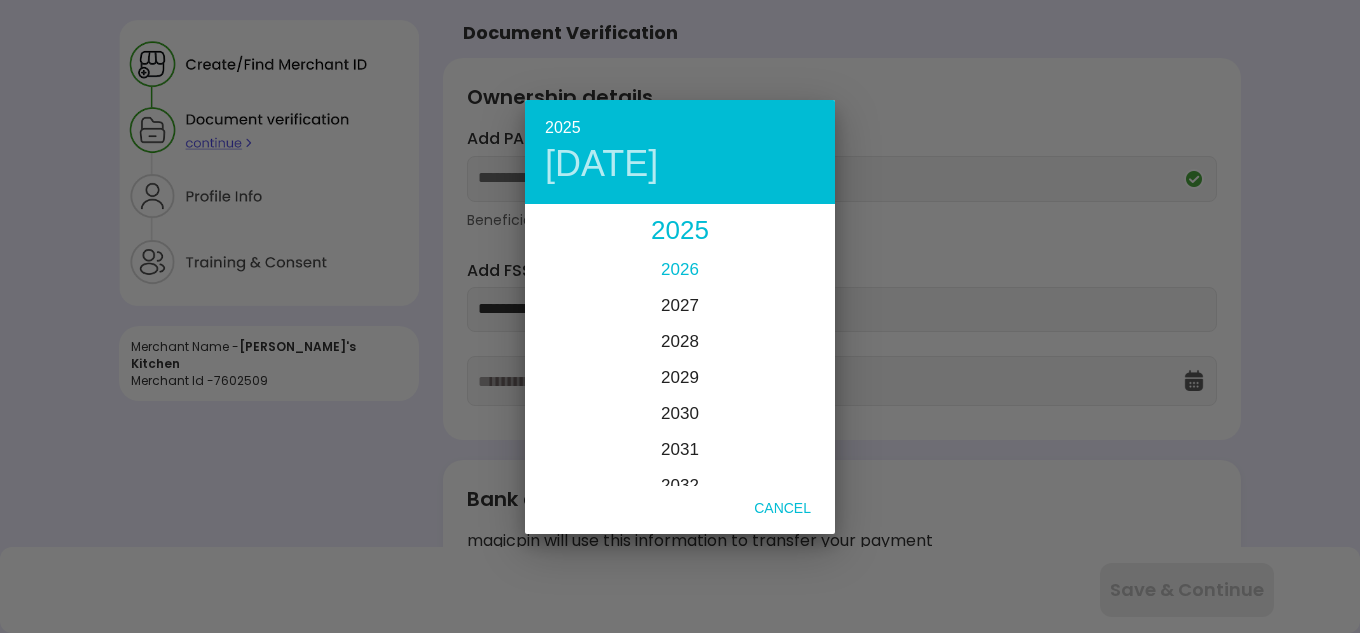 click on "2026" at bounding box center [680, 269] 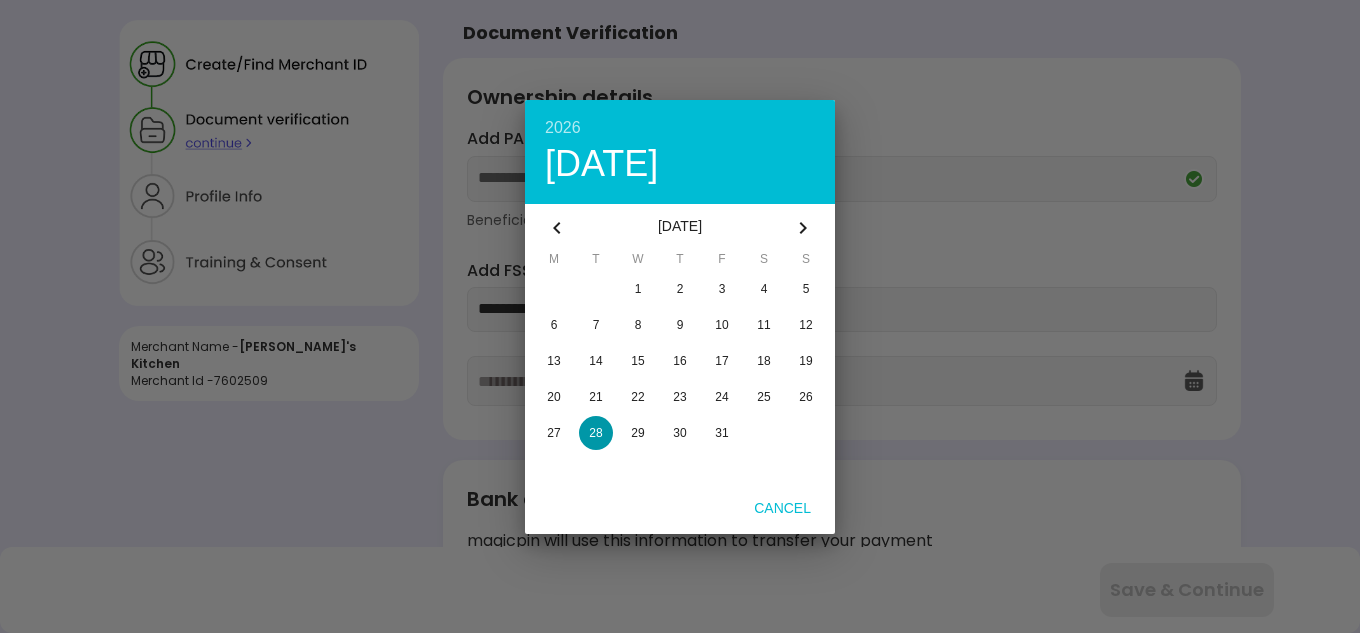 click at bounding box center [557, 228] 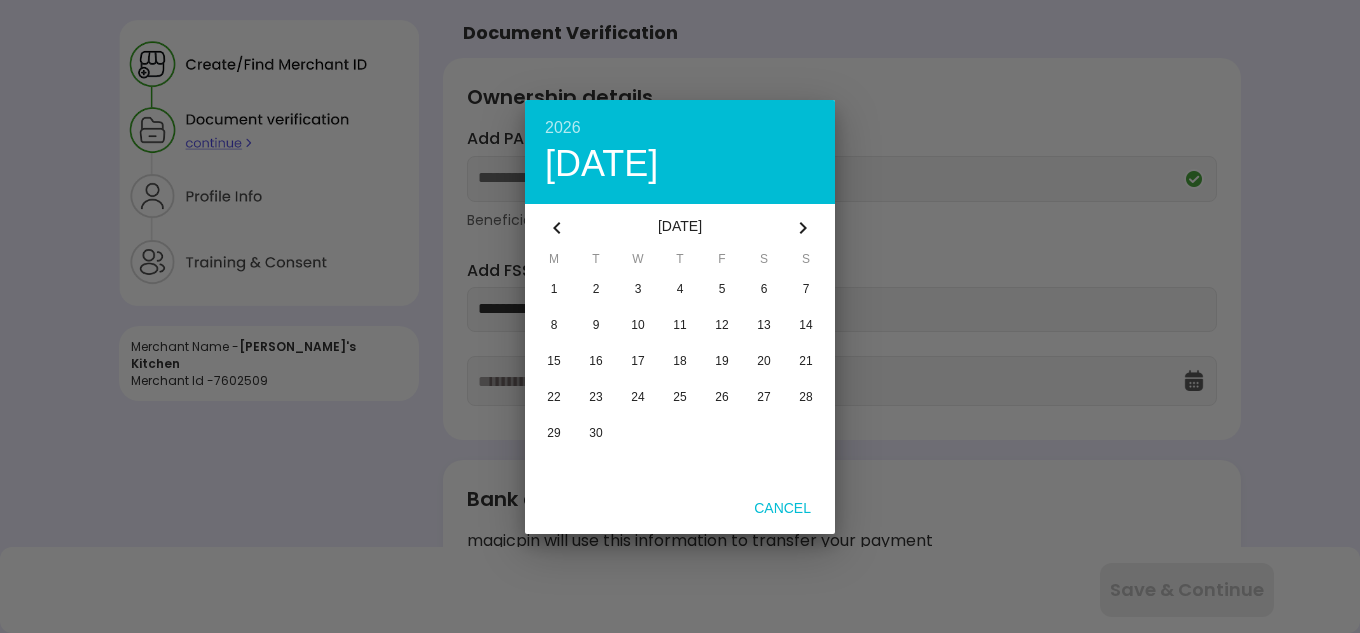 click at bounding box center [557, 228] 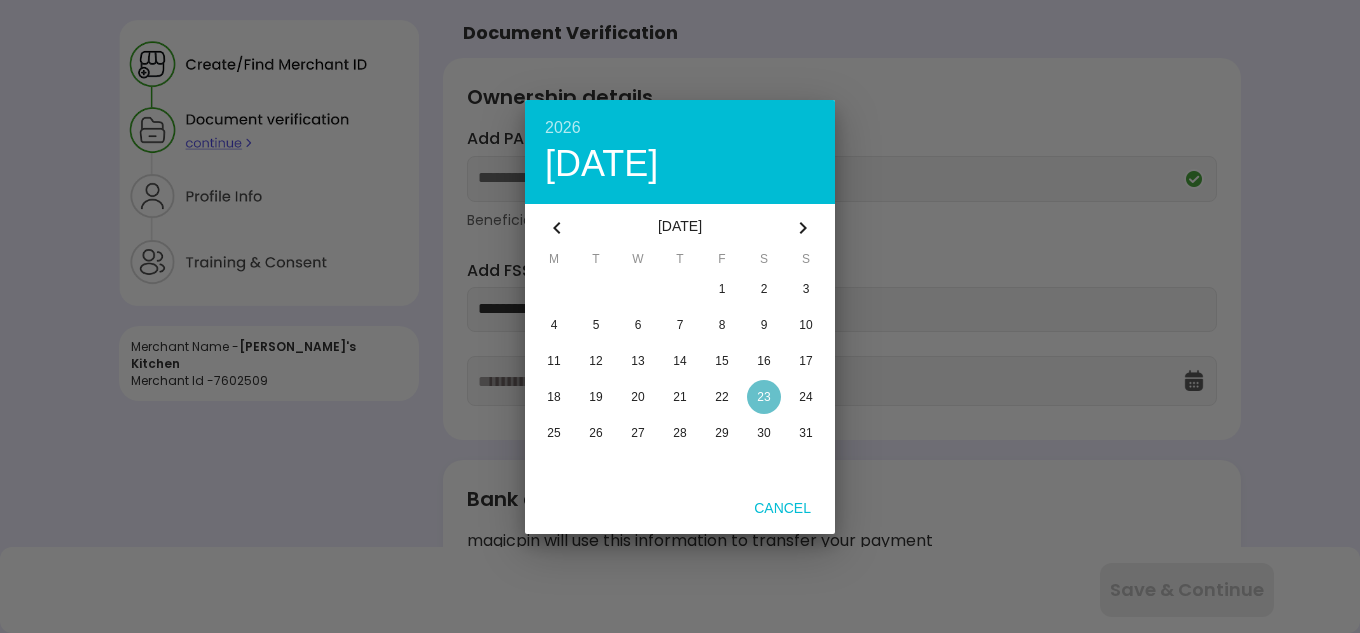 click on "23" at bounding box center [763, 397] 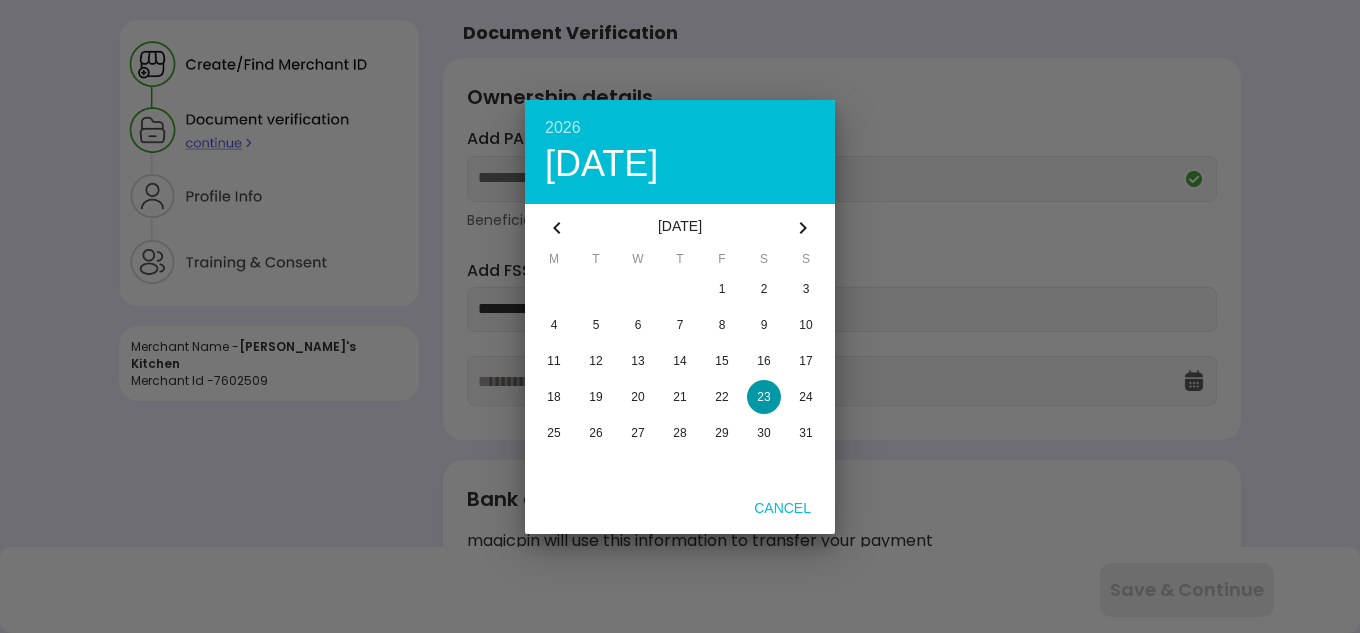 type on "**********" 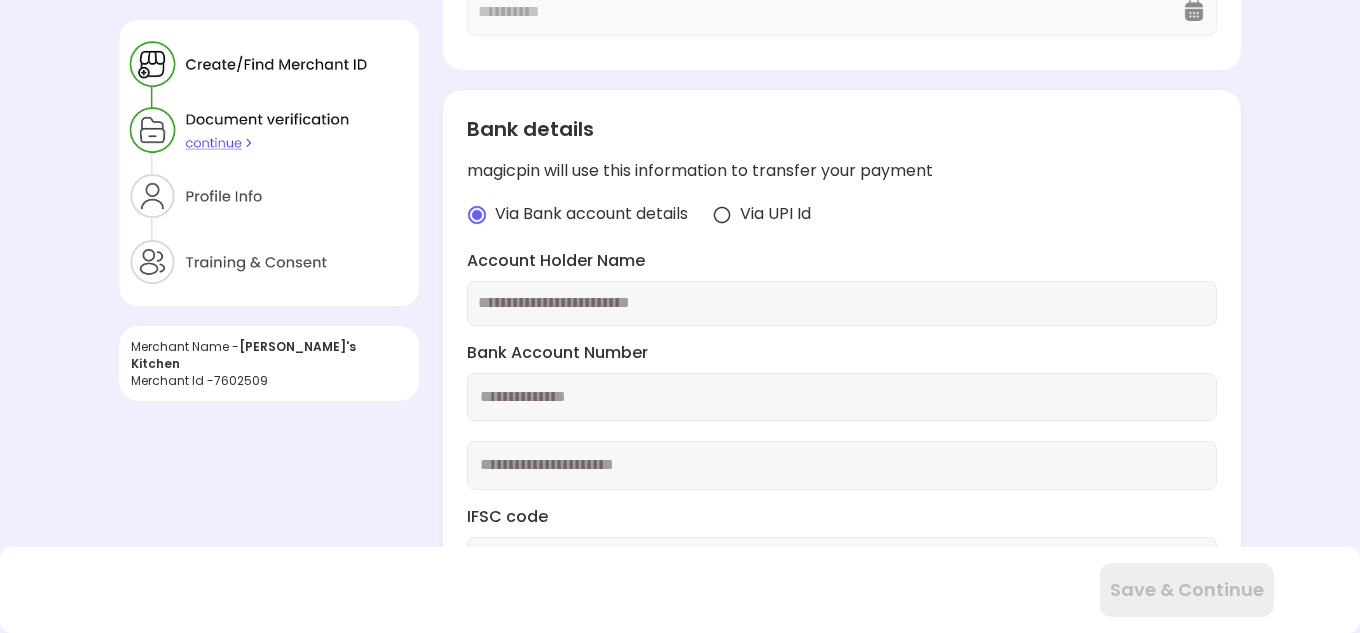 scroll, scrollTop: 400, scrollLeft: 0, axis: vertical 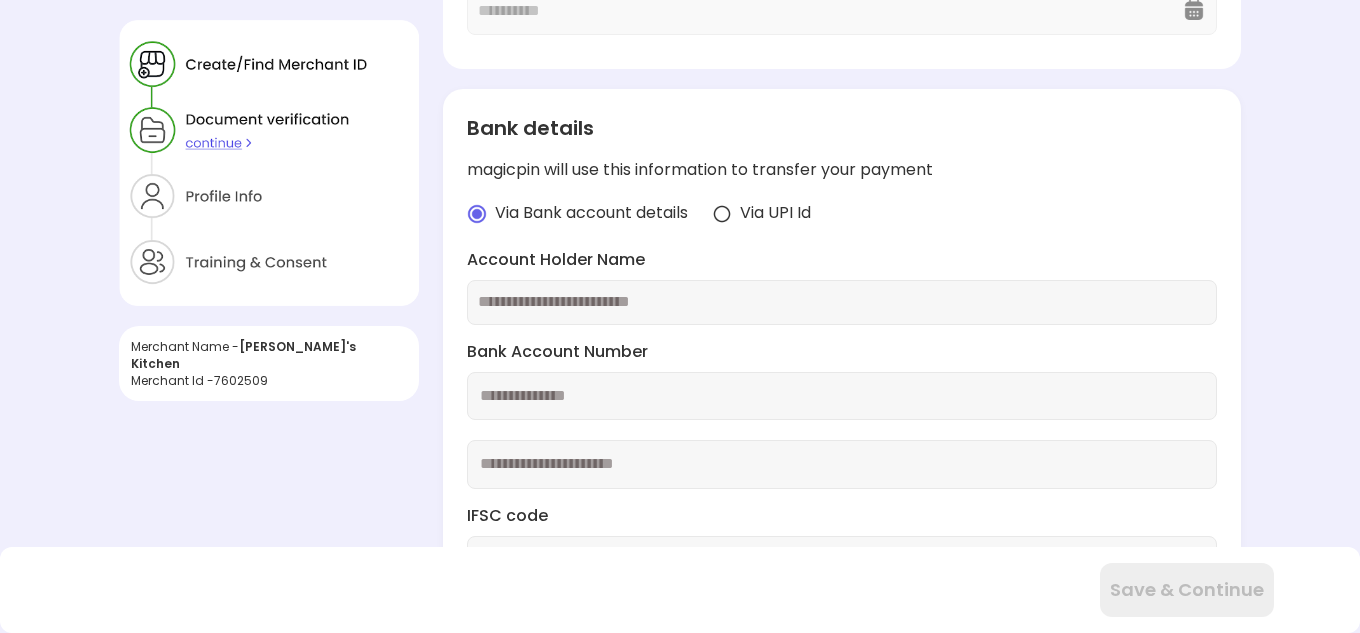 click at bounding box center [842, 302] 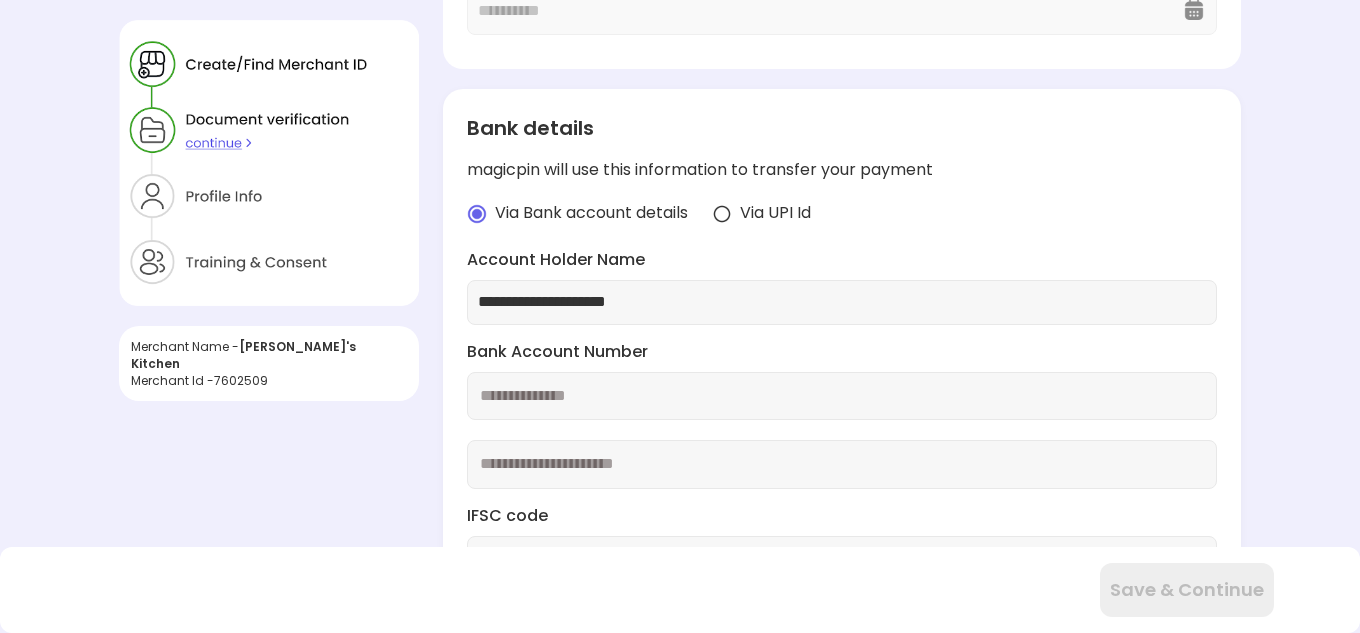 type on "**********" 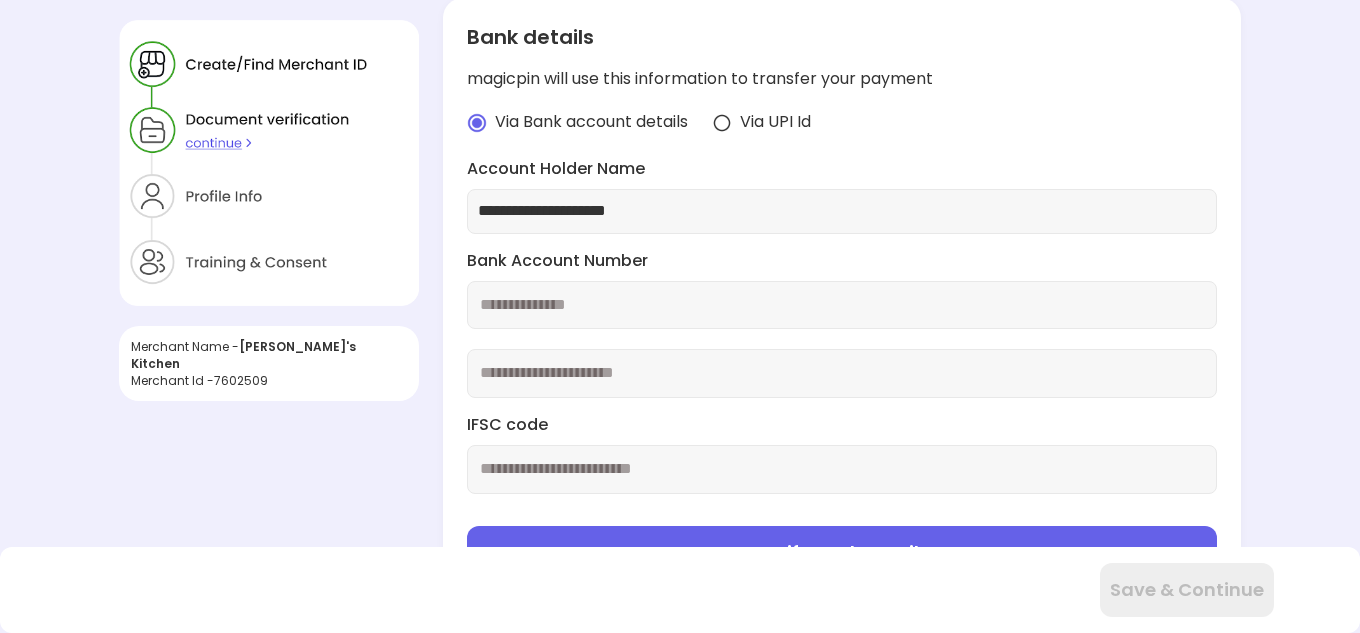 scroll, scrollTop: 582, scrollLeft: 0, axis: vertical 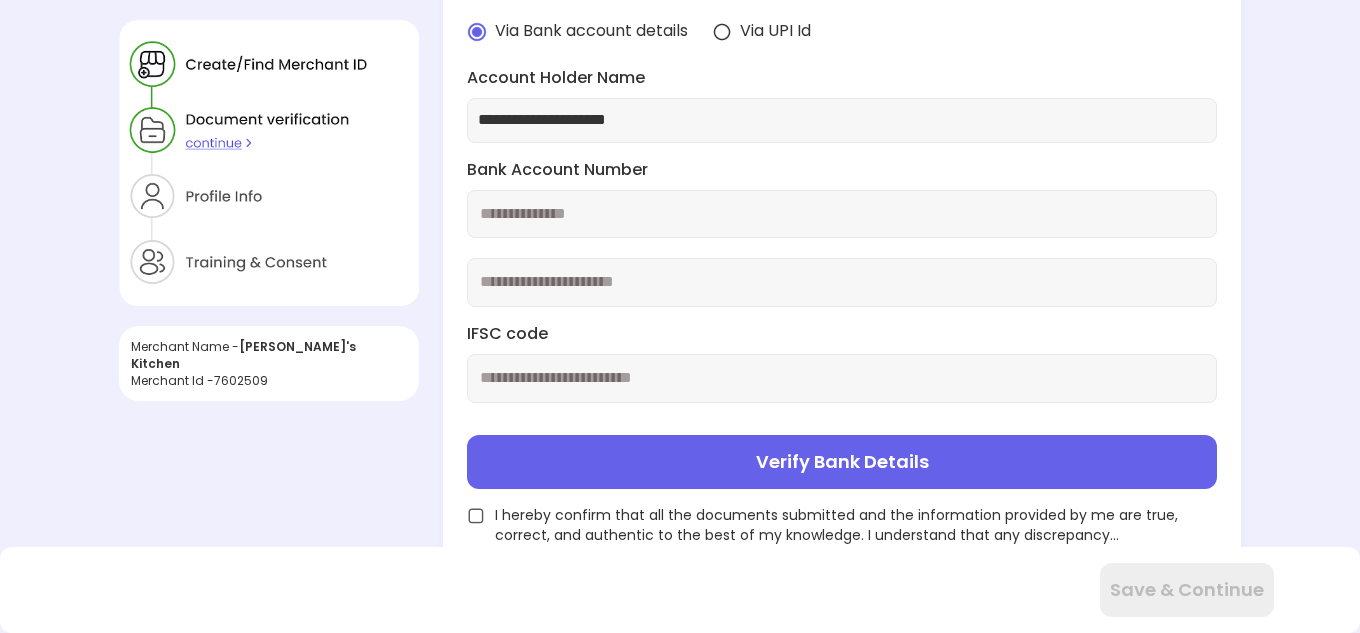type on "**********" 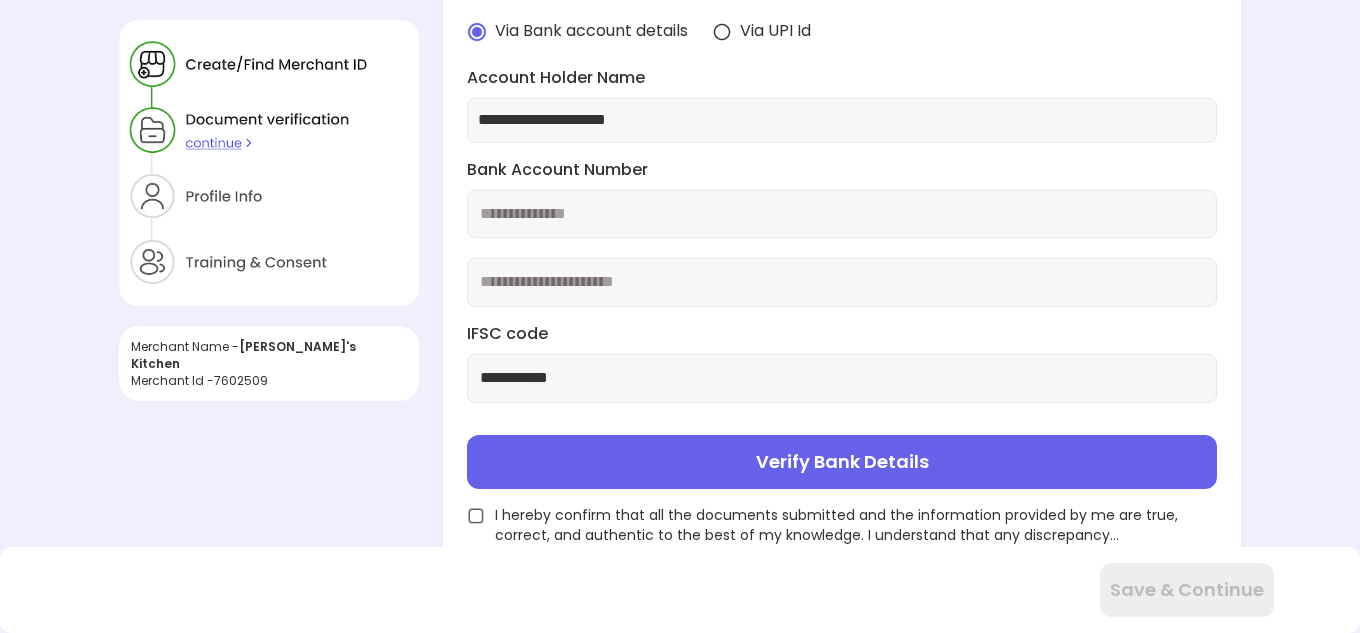 type on "**********" 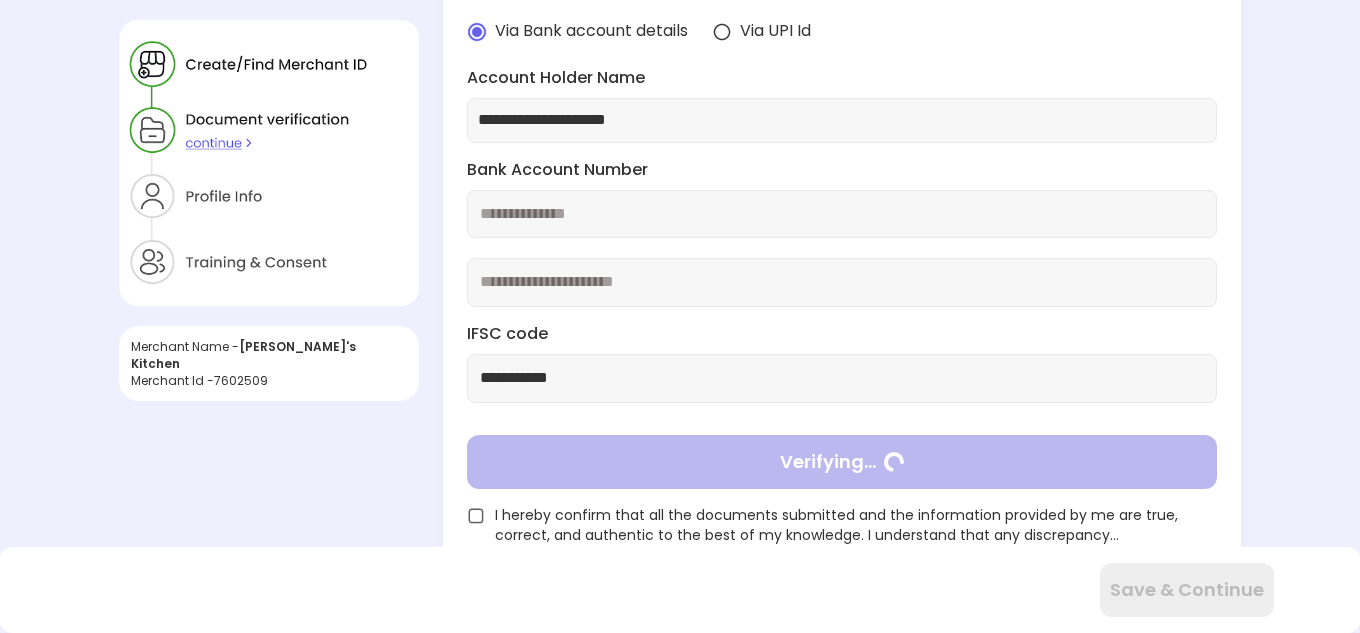 type on "**********" 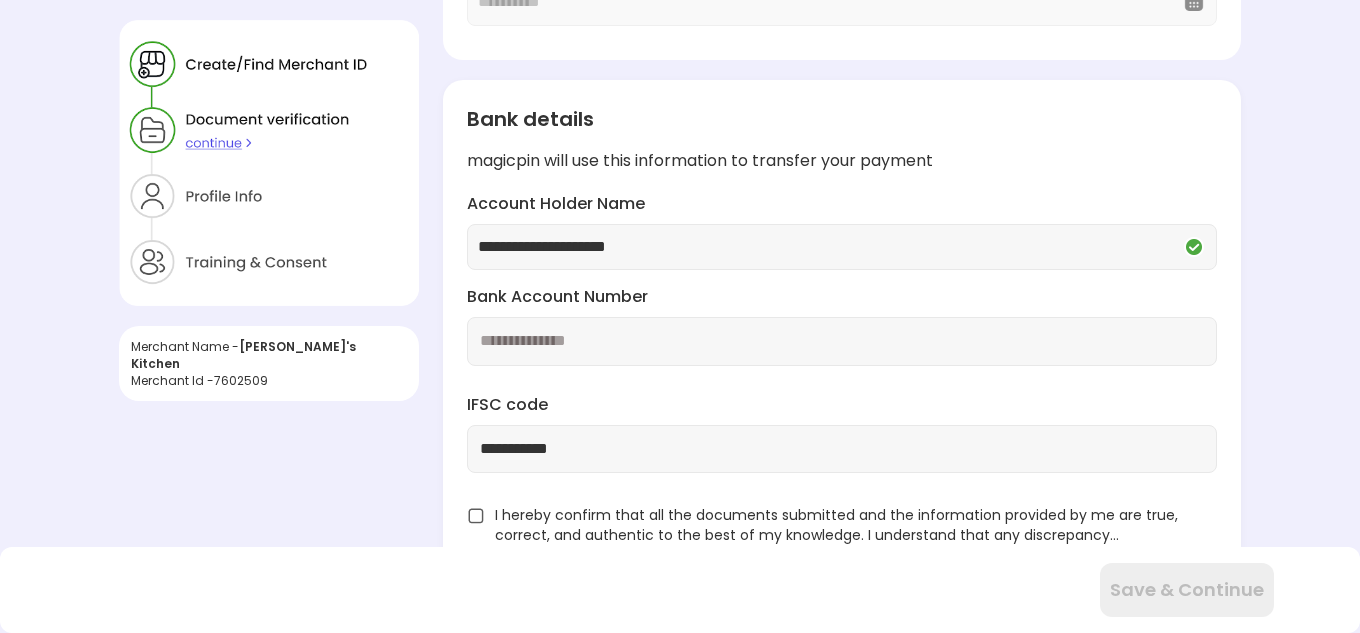click at bounding box center (476, 516) 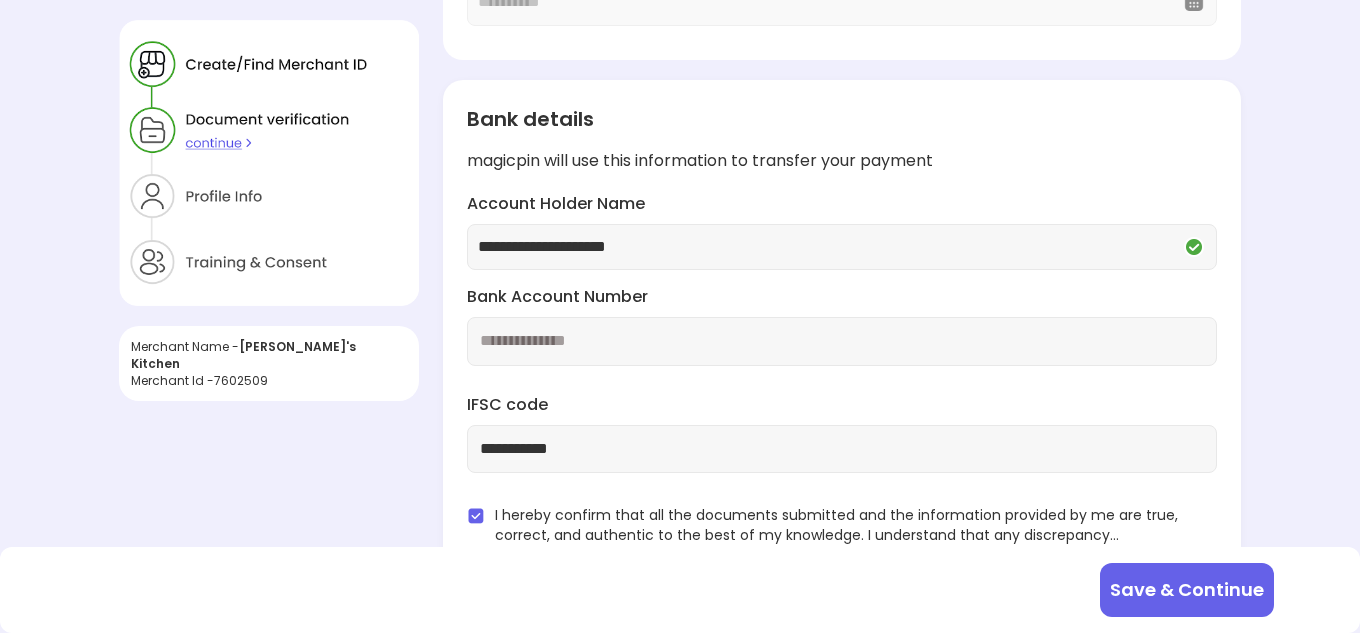 click on "Save & Continue" at bounding box center (1187, 590) 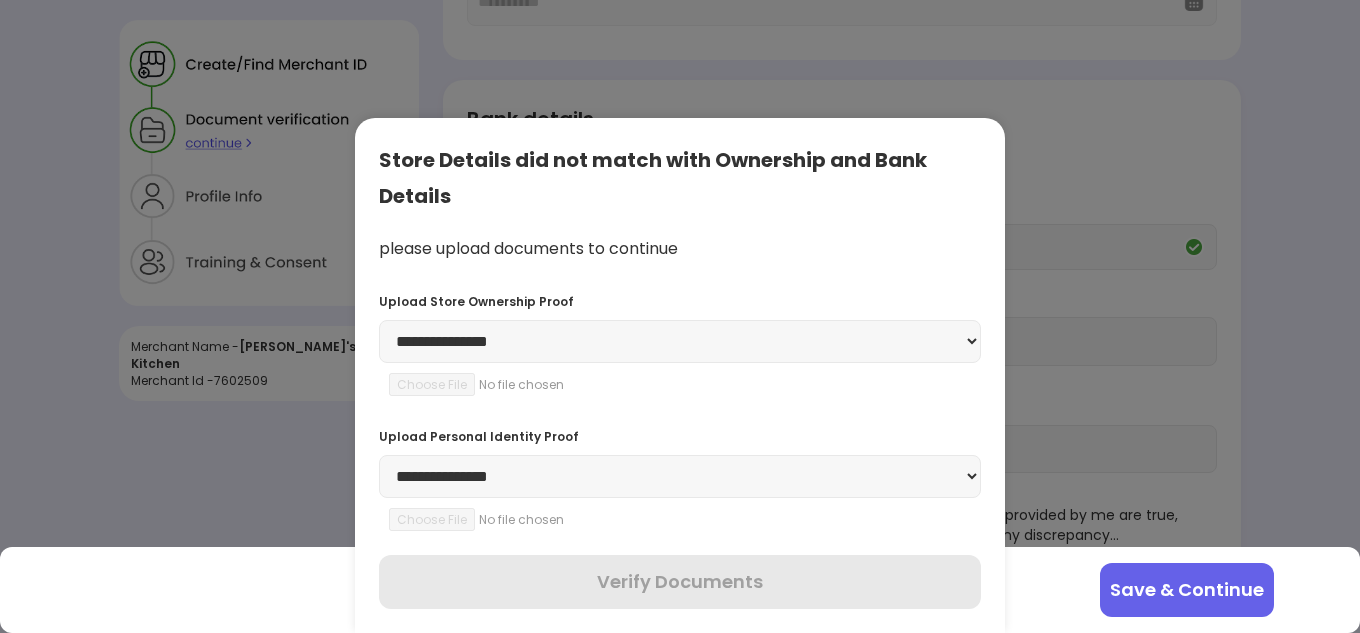 click on "**********" at bounding box center [680, 341] 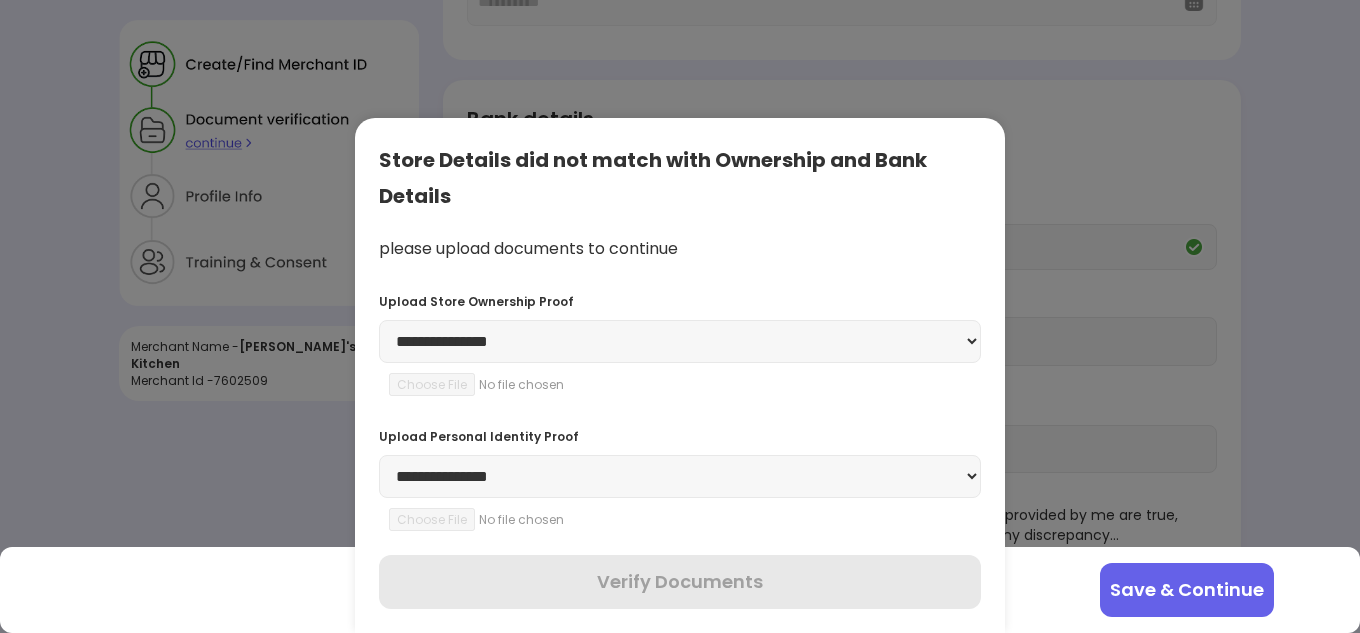 select on "**********" 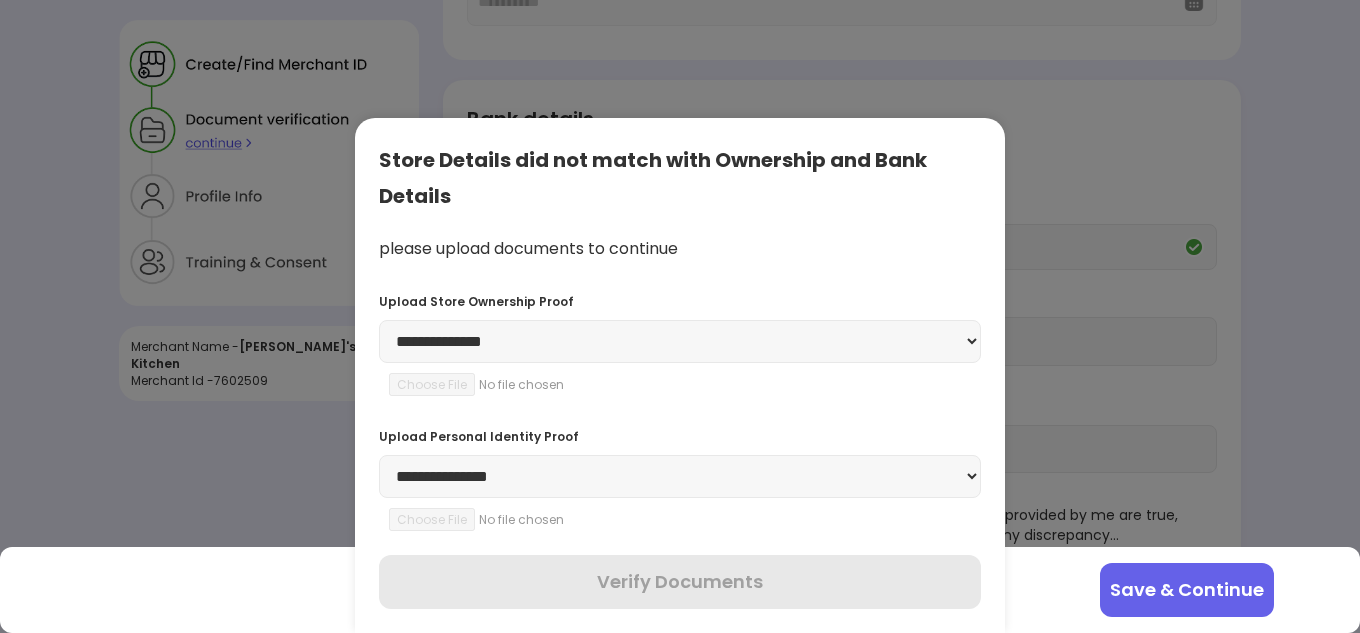 click on "**********" at bounding box center [680, 341] 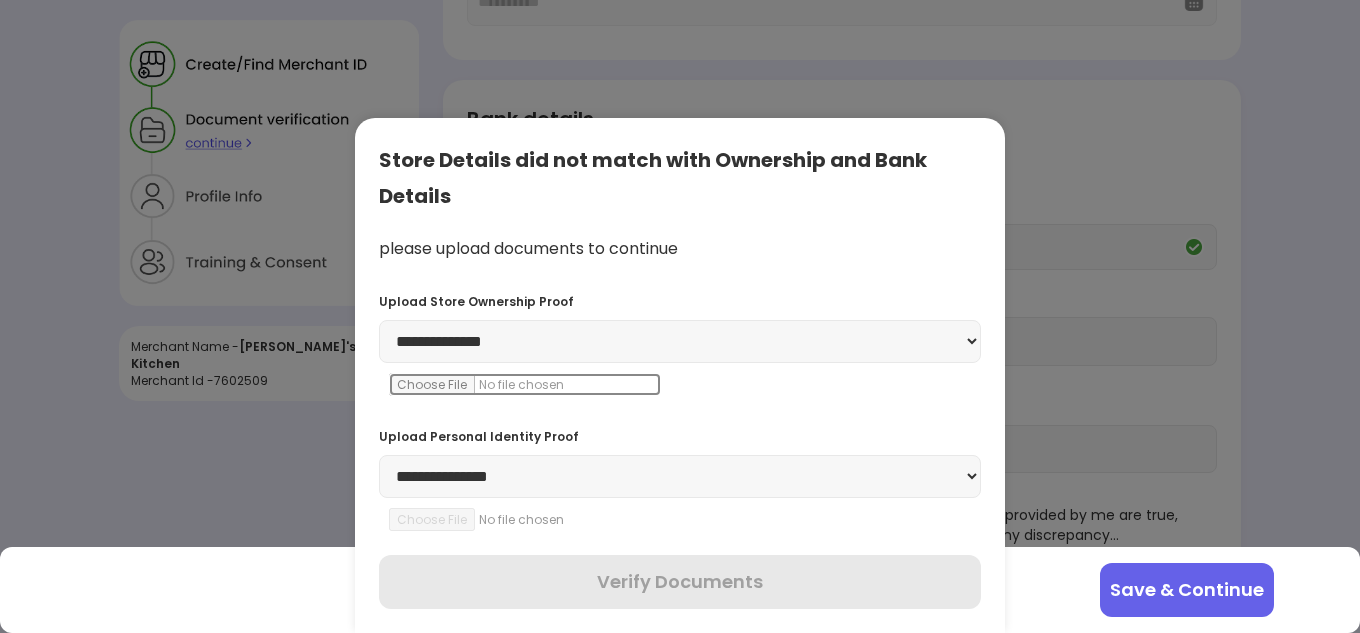 click at bounding box center (525, 384) 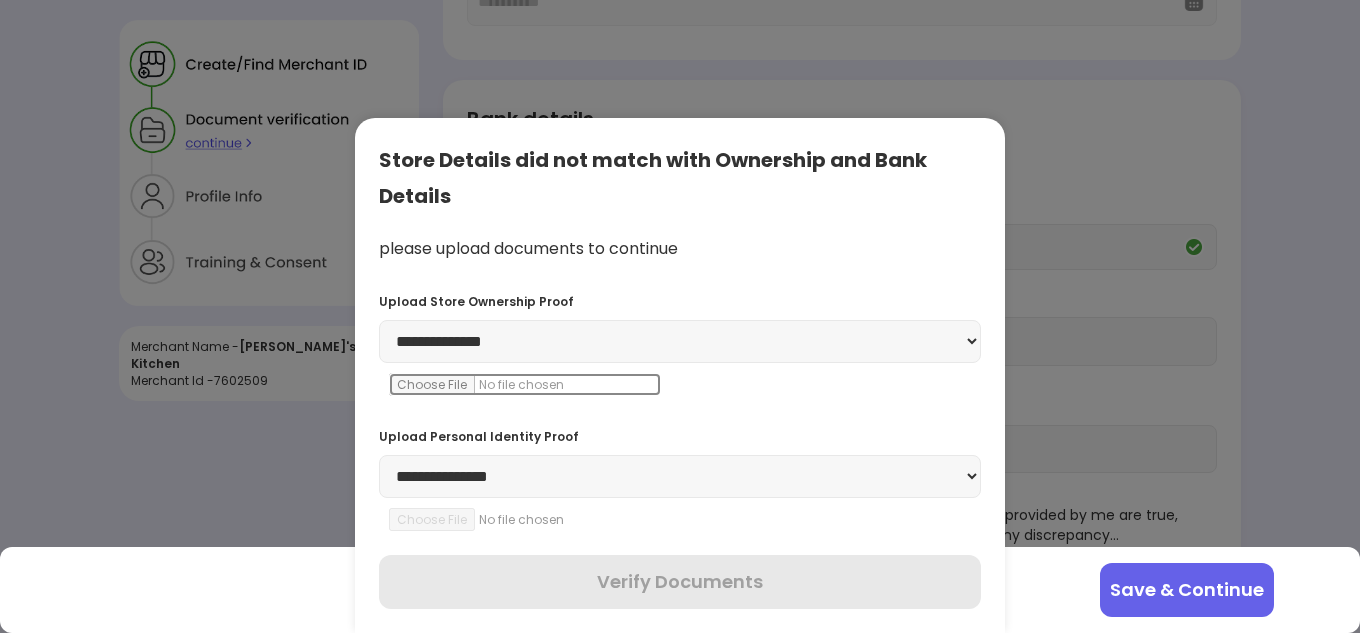 click at bounding box center (525, 384) 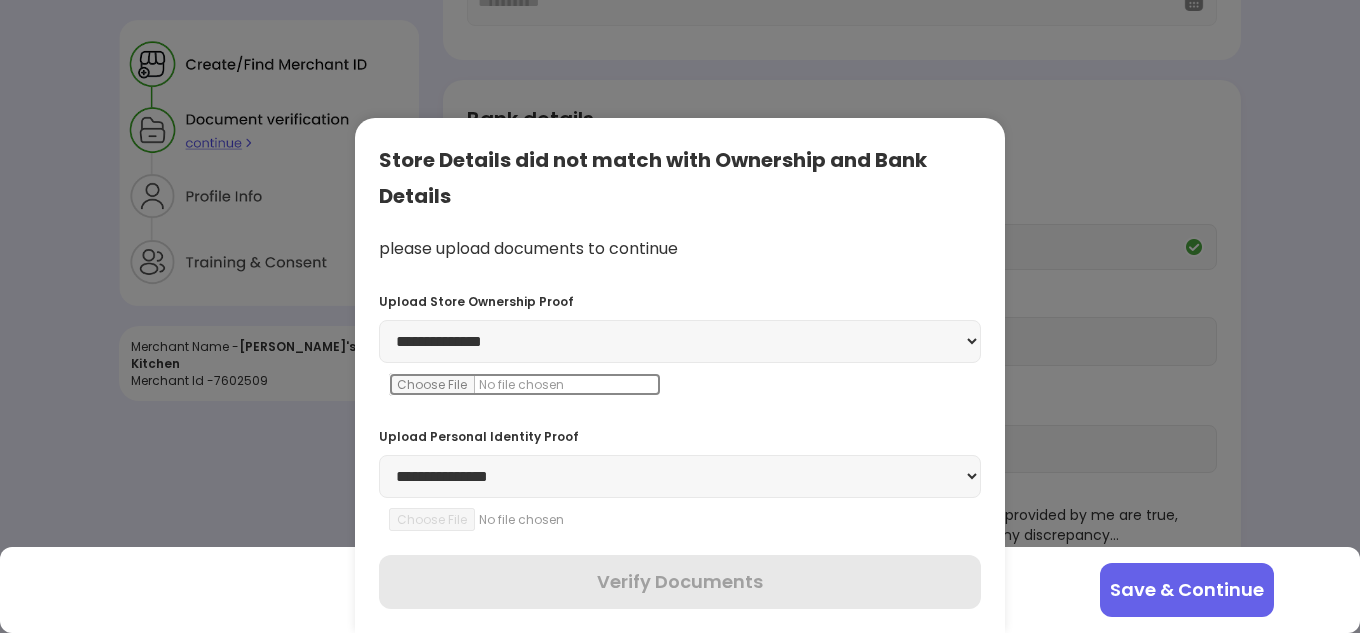 type on "**********" 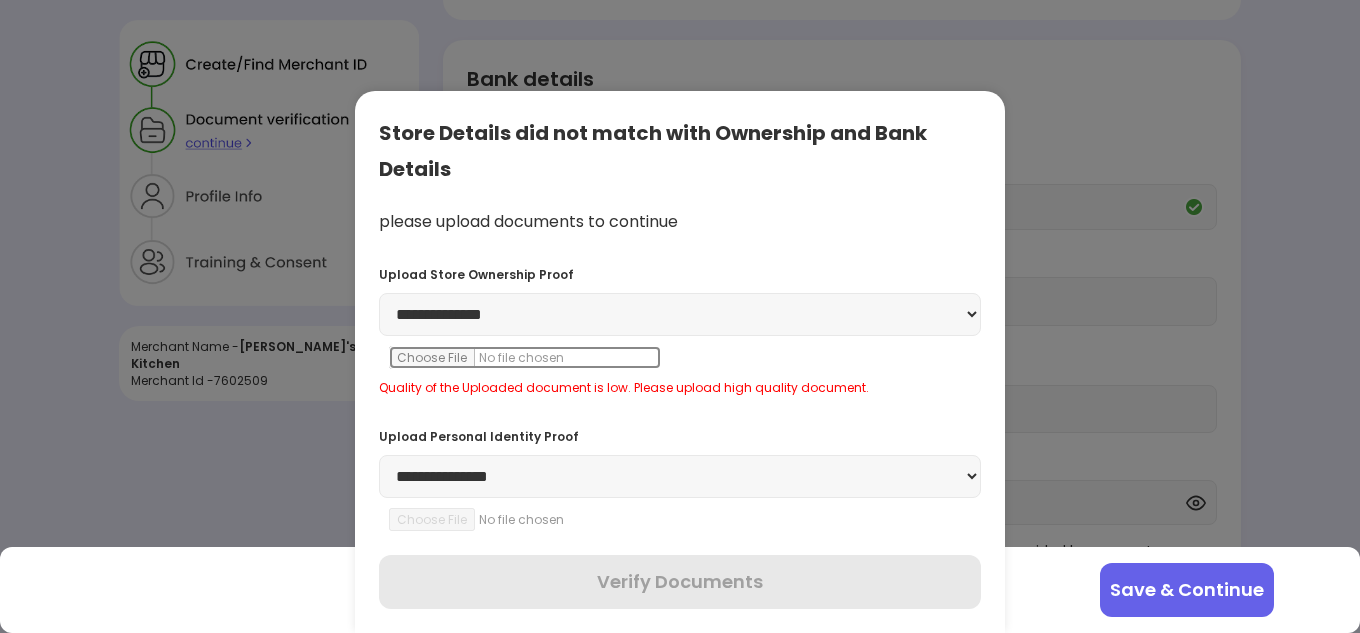 scroll, scrollTop: 485, scrollLeft: 0, axis: vertical 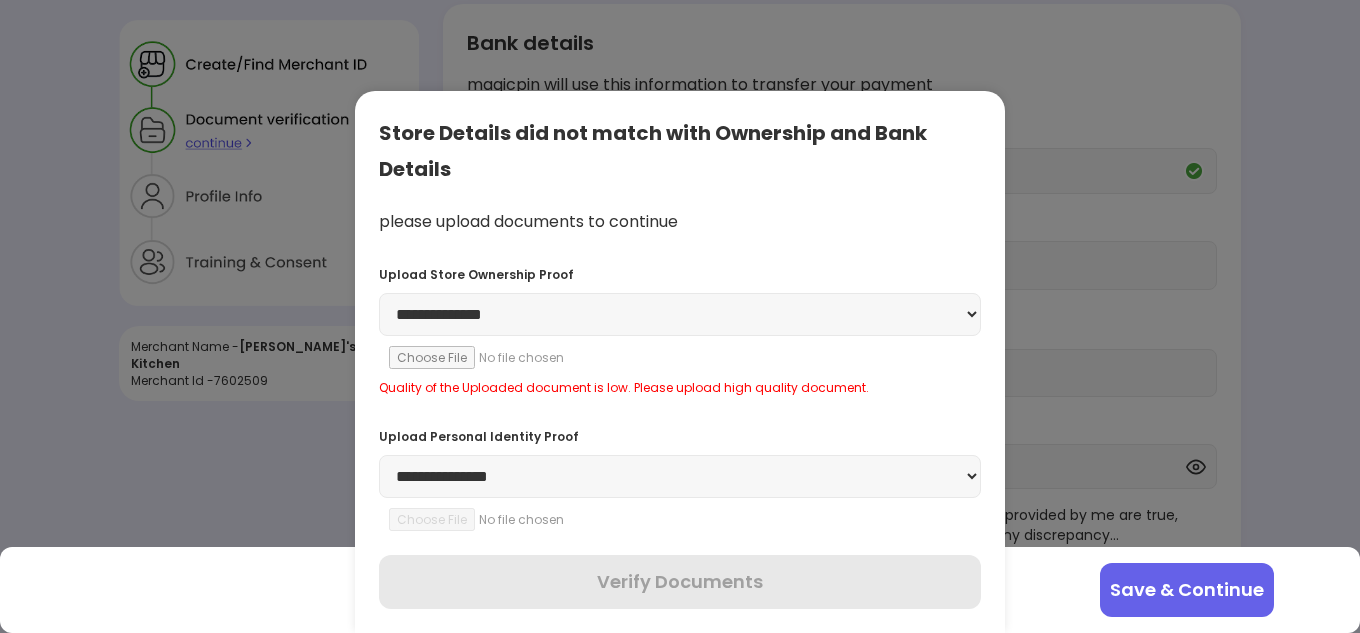 click on "**********" at bounding box center (680, 476) 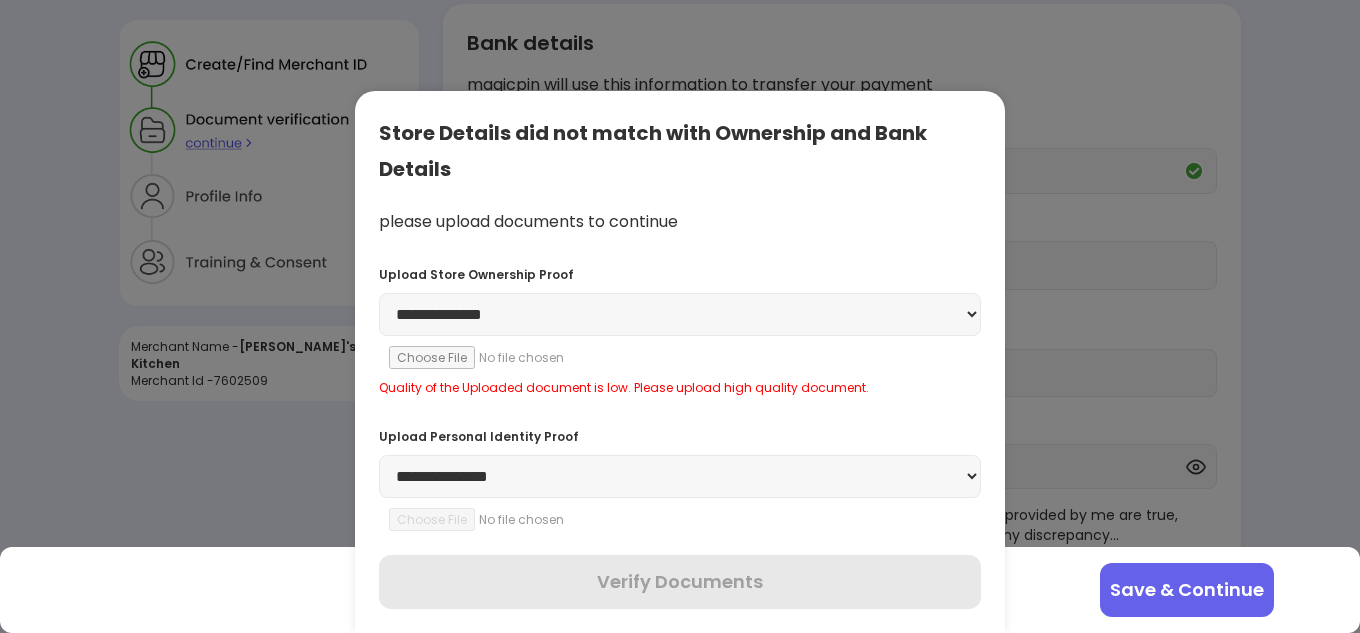 select on "********" 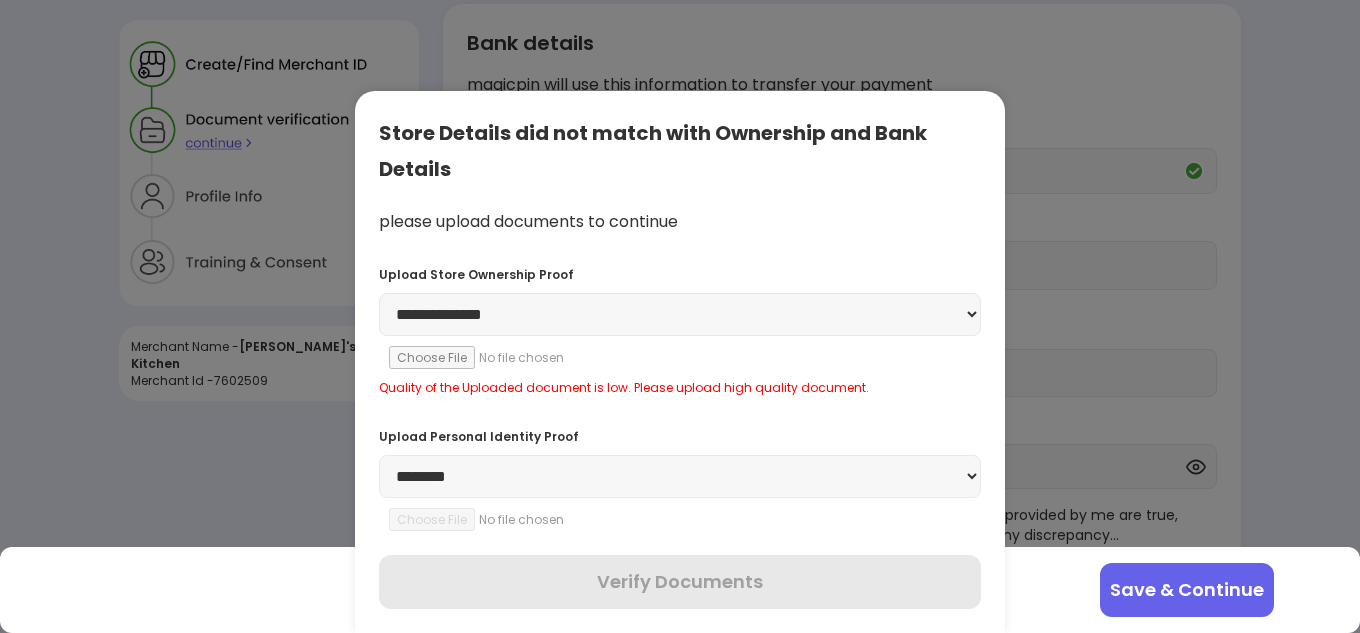 click on "**********" at bounding box center [680, 476] 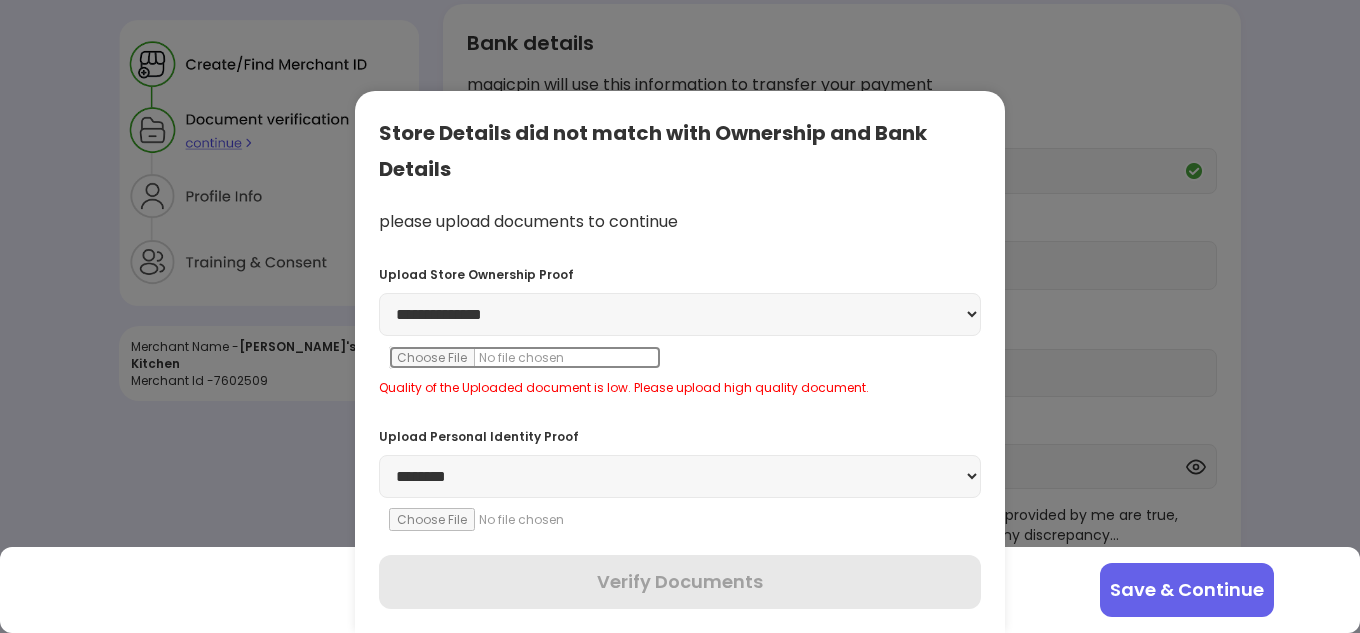 click at bounding box center (525, 357) 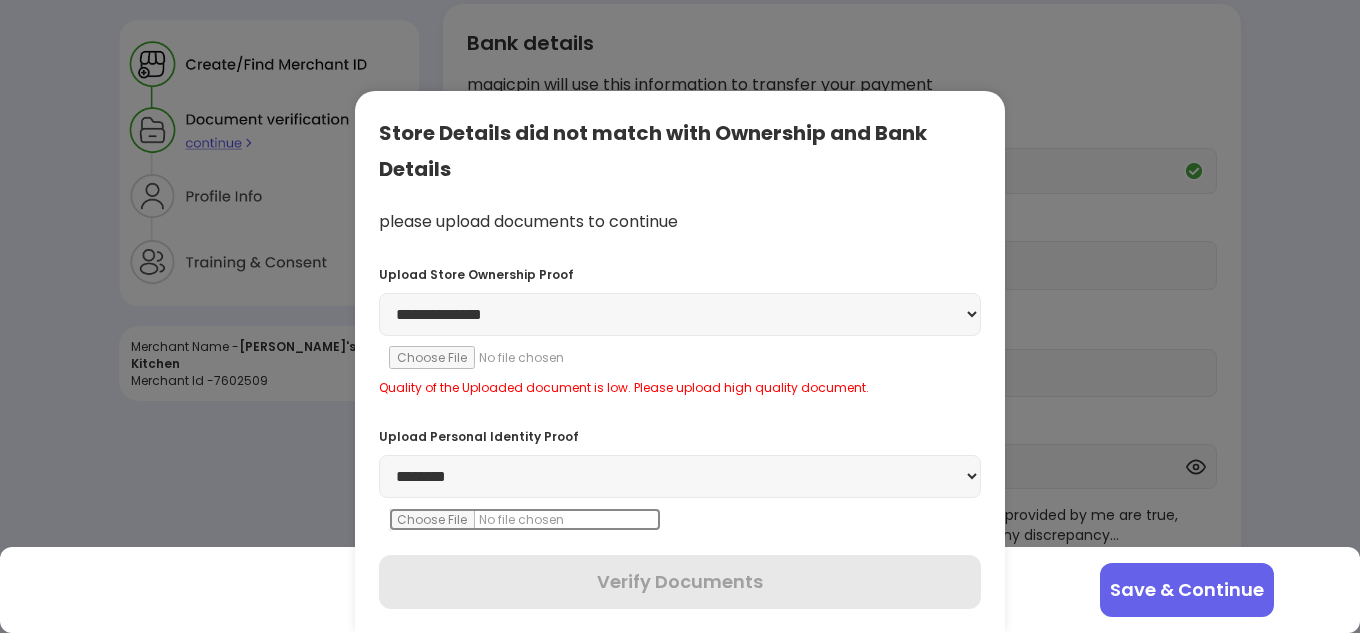 click at bounding box center (525, 519) 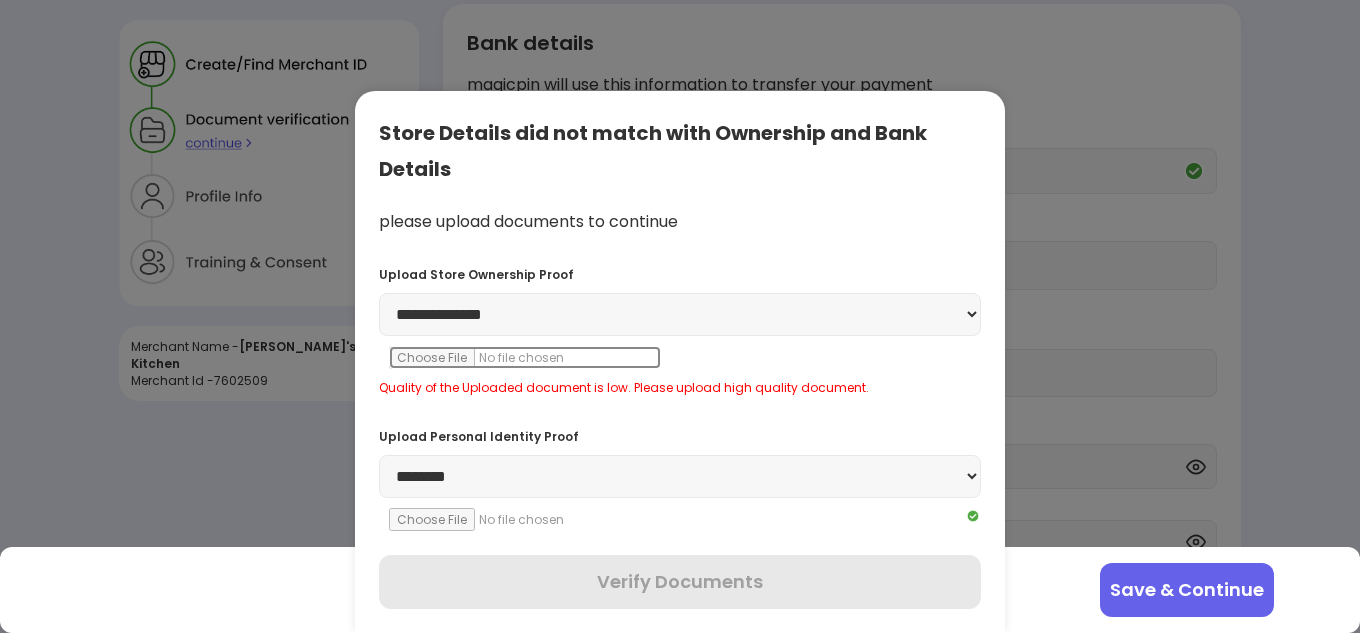 click at bounding box center (525, 357) 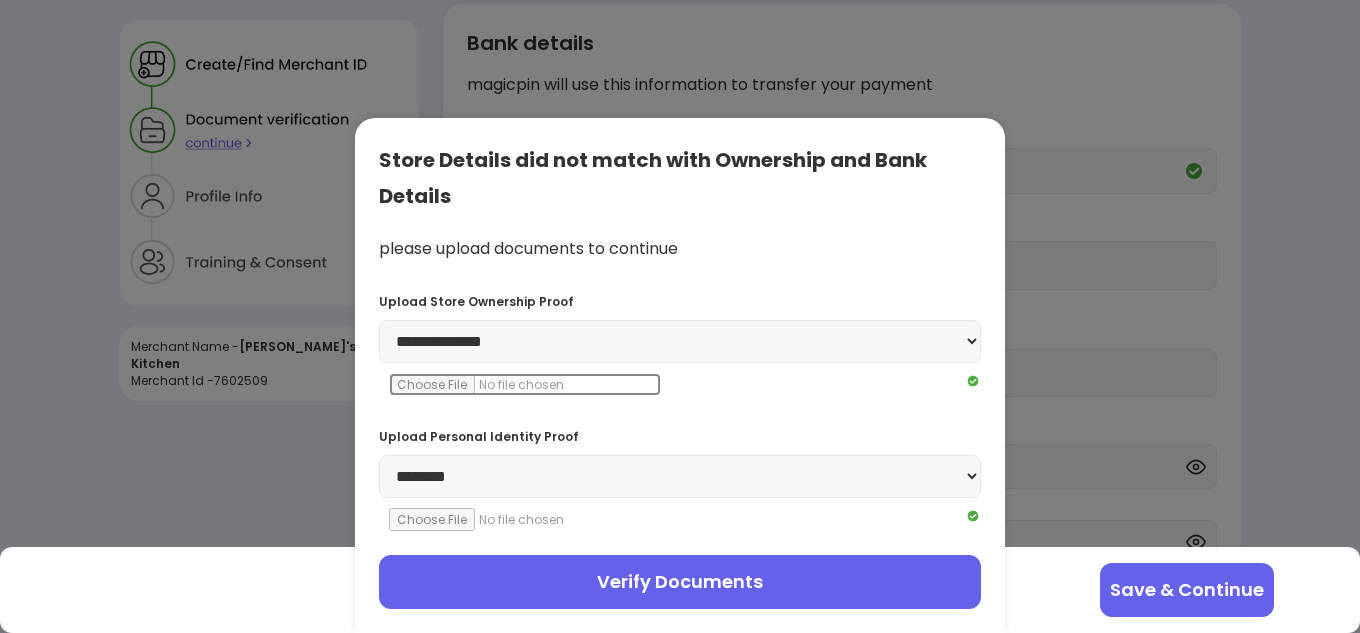 scroll, scrollTop: 561, scrollLeft: 0, axis: vertical 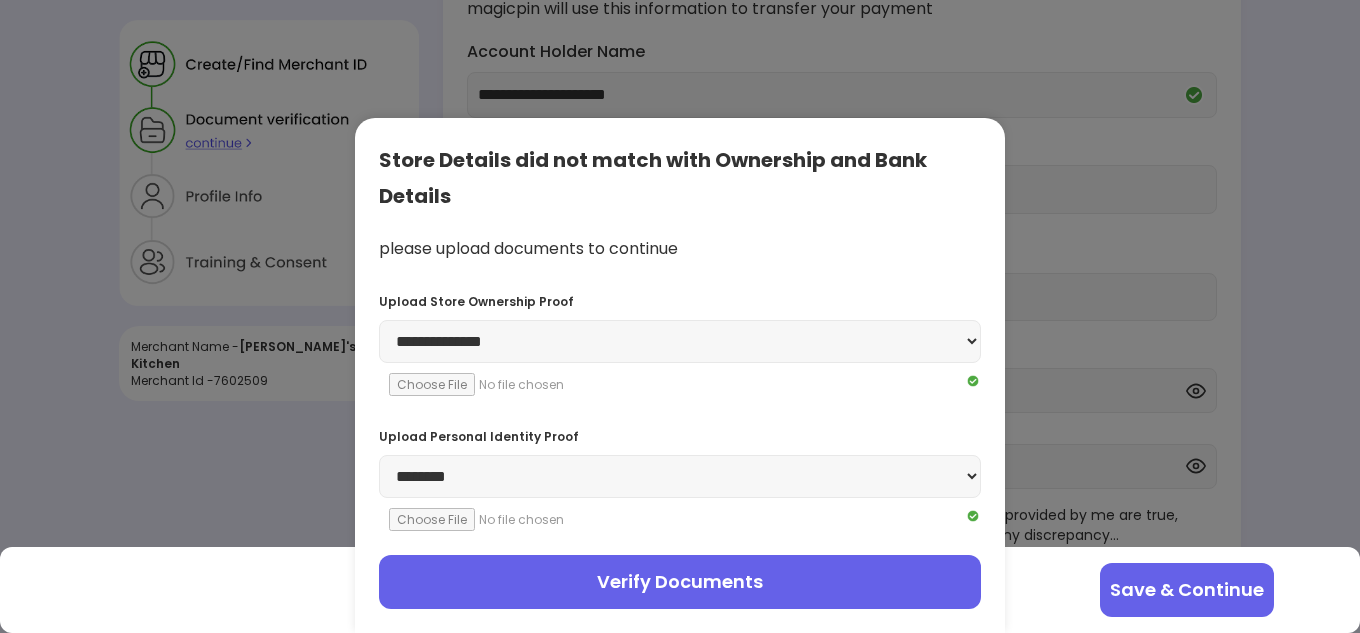 click on "Verify Documents" at bounding box center [680, 582] 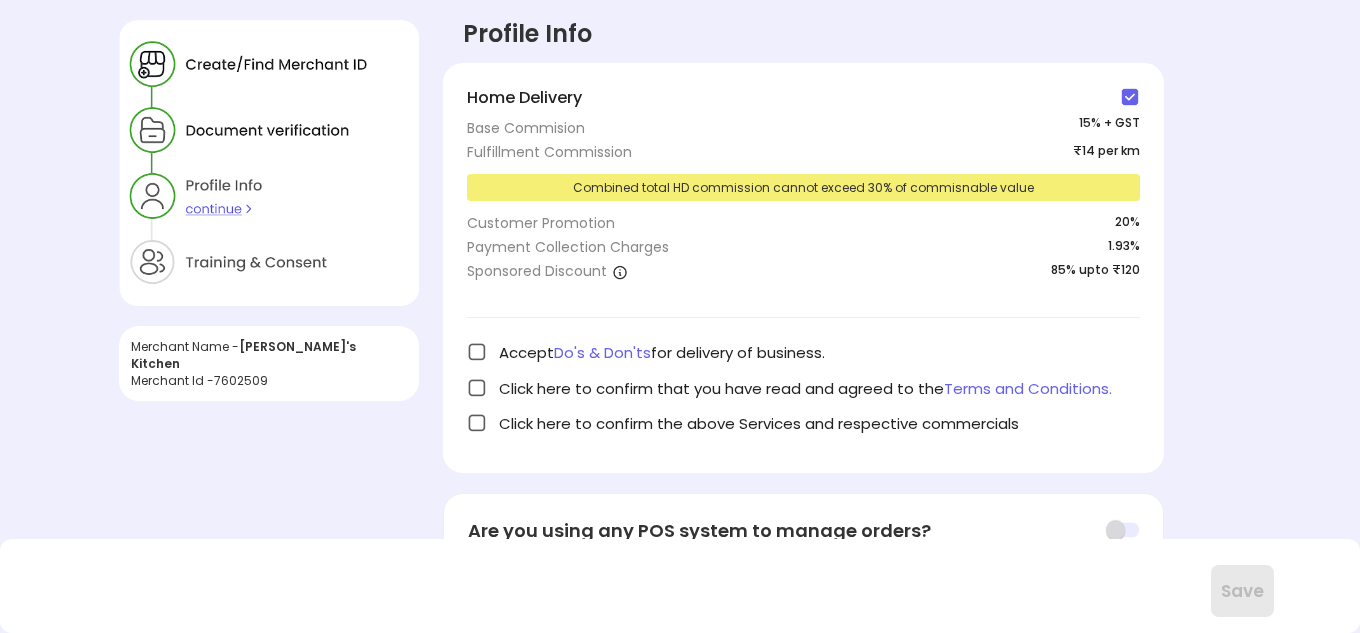 scroll, scrollTop: 0, scrollLeft: 0, axis: both 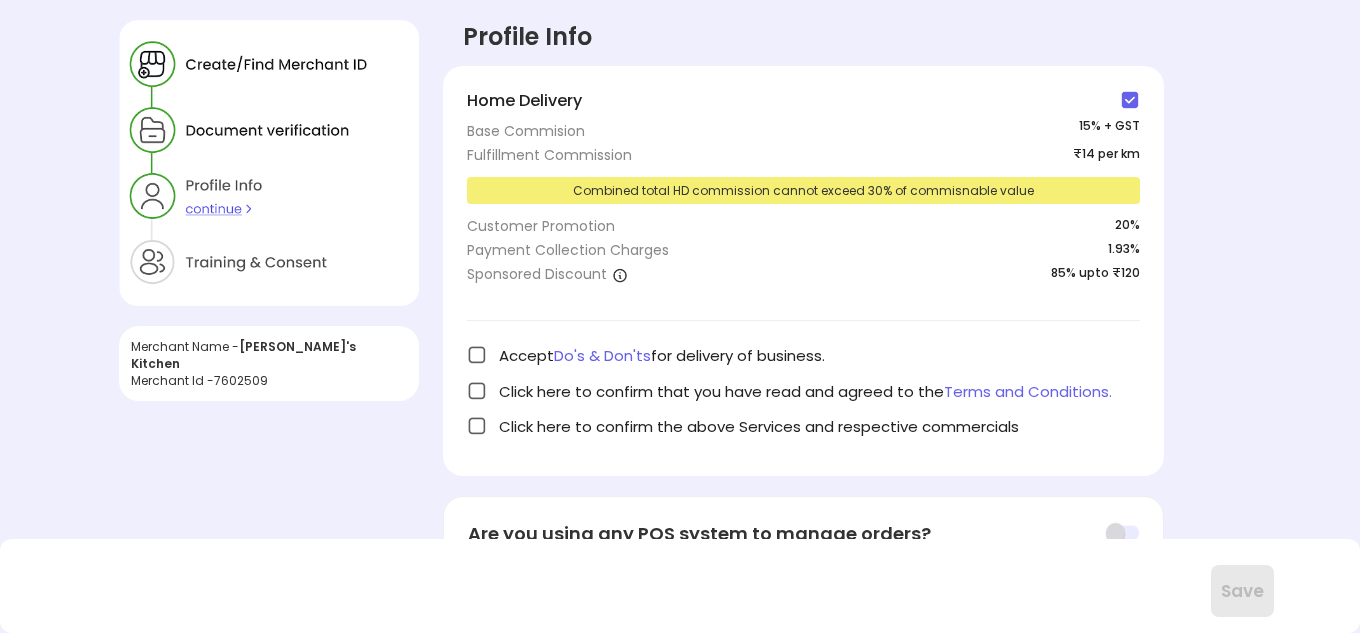 click at bounding box center (477, 355) 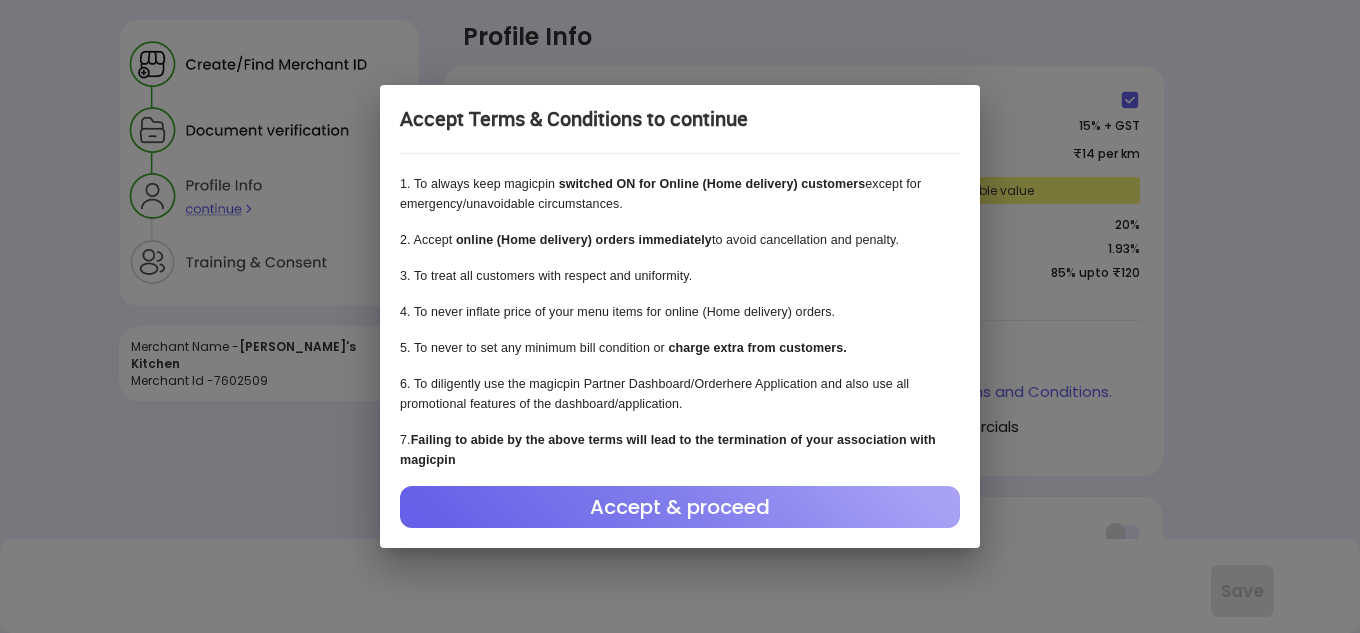click on "Accept & proceed" at bounding box center [680, 507] 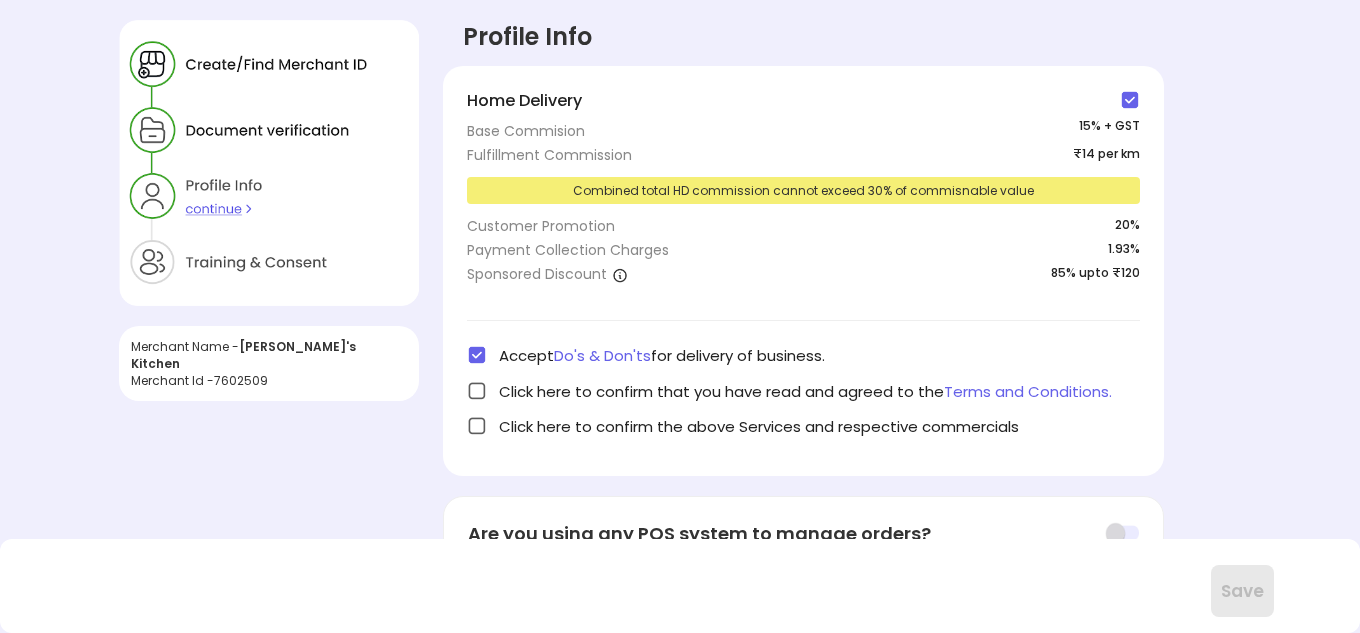 click at bounding box center [477, 391] 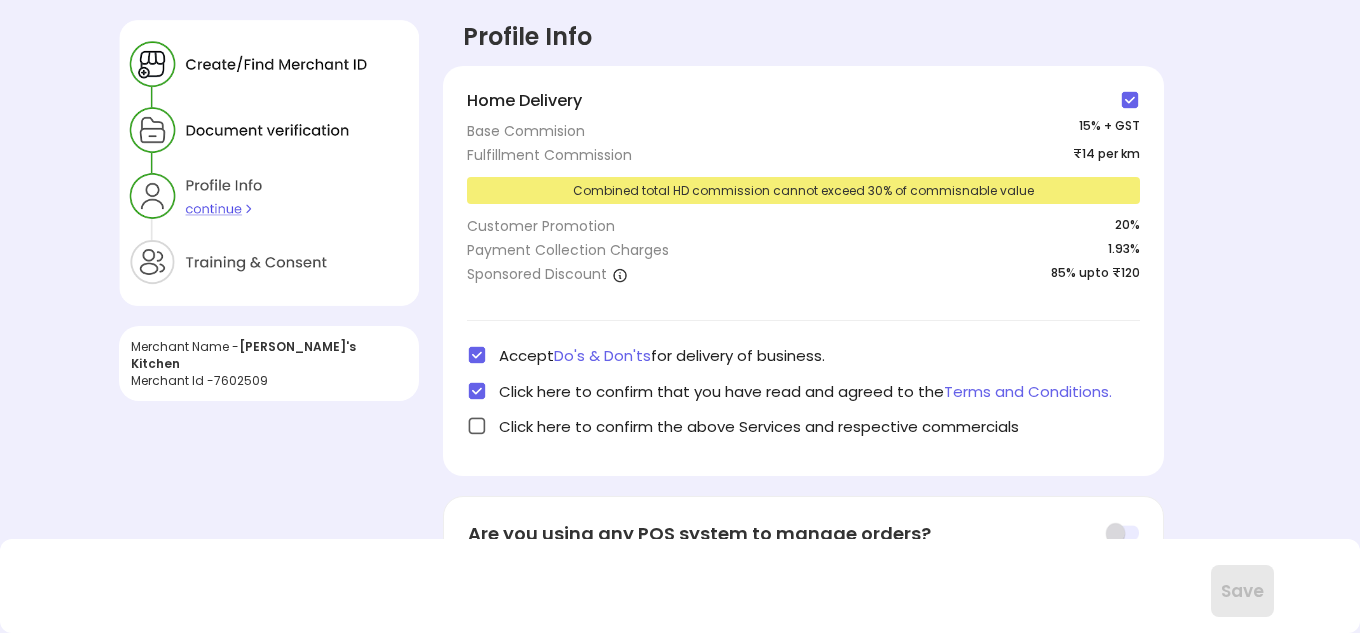 click at bounding box center [477, 426] 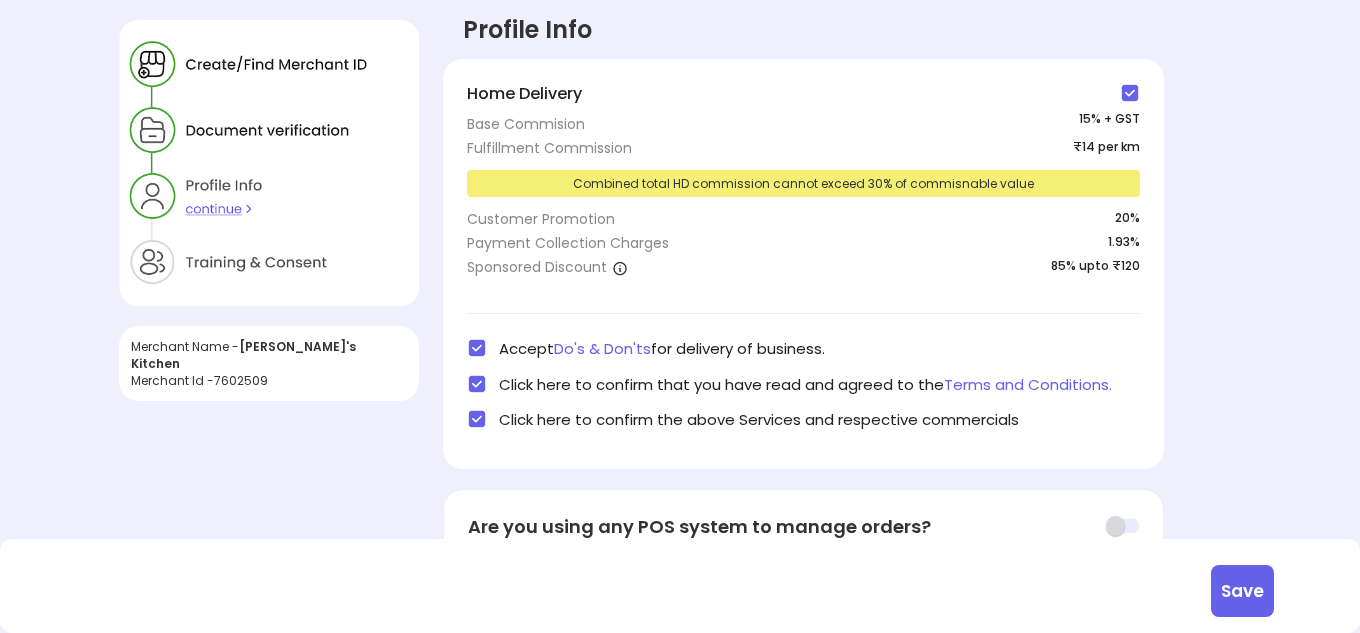 scroll, scrollTop: 0, scrollLeft: 0, axis: both 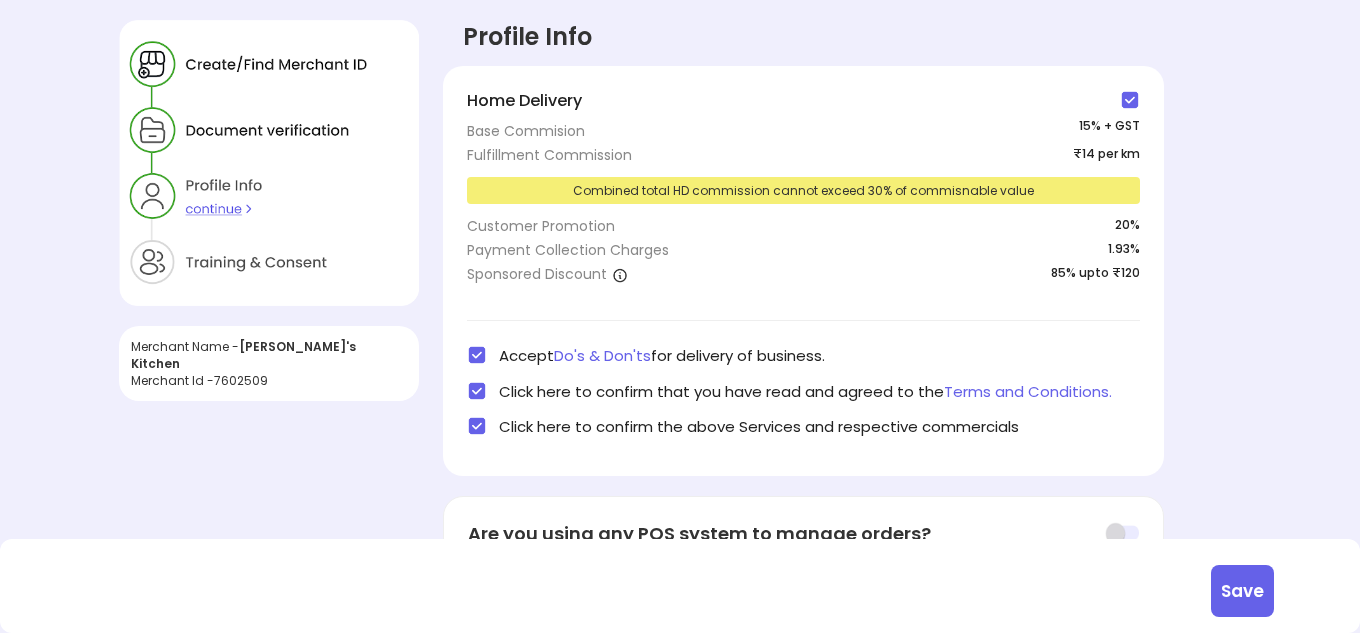 click on "Save" at bounding box center [1242, 591] 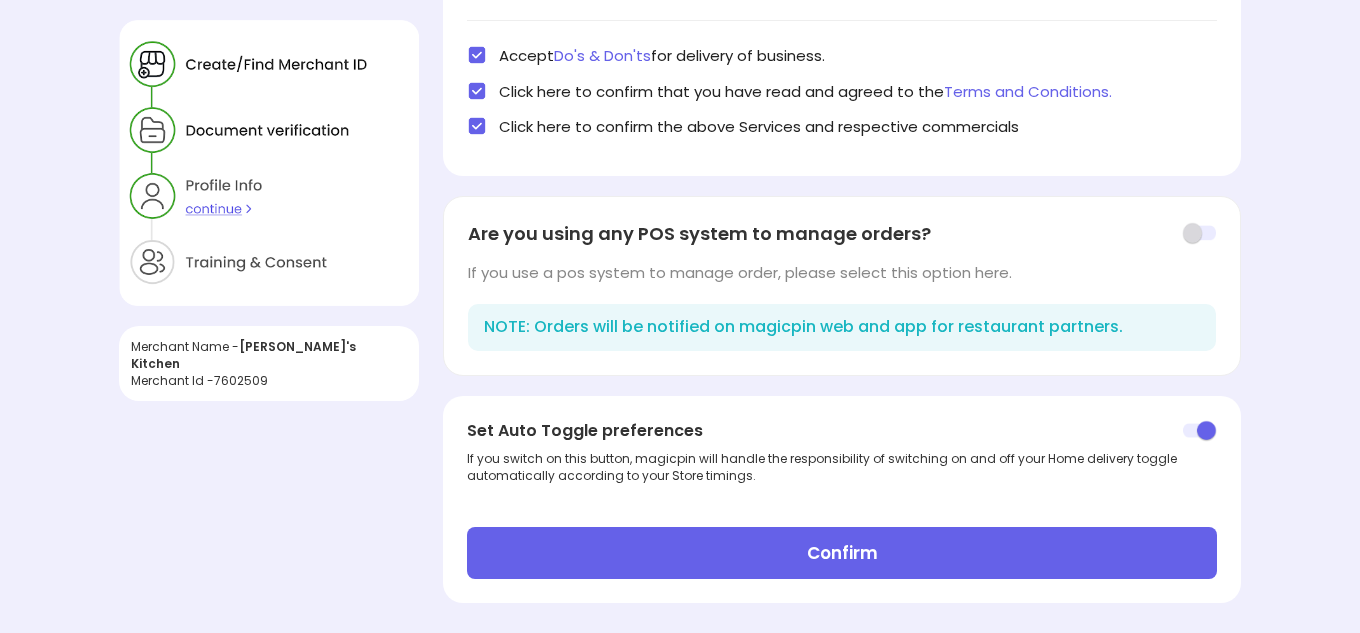 scroll, scrollTop: 310, scrollLeft: 0, axis: vertical 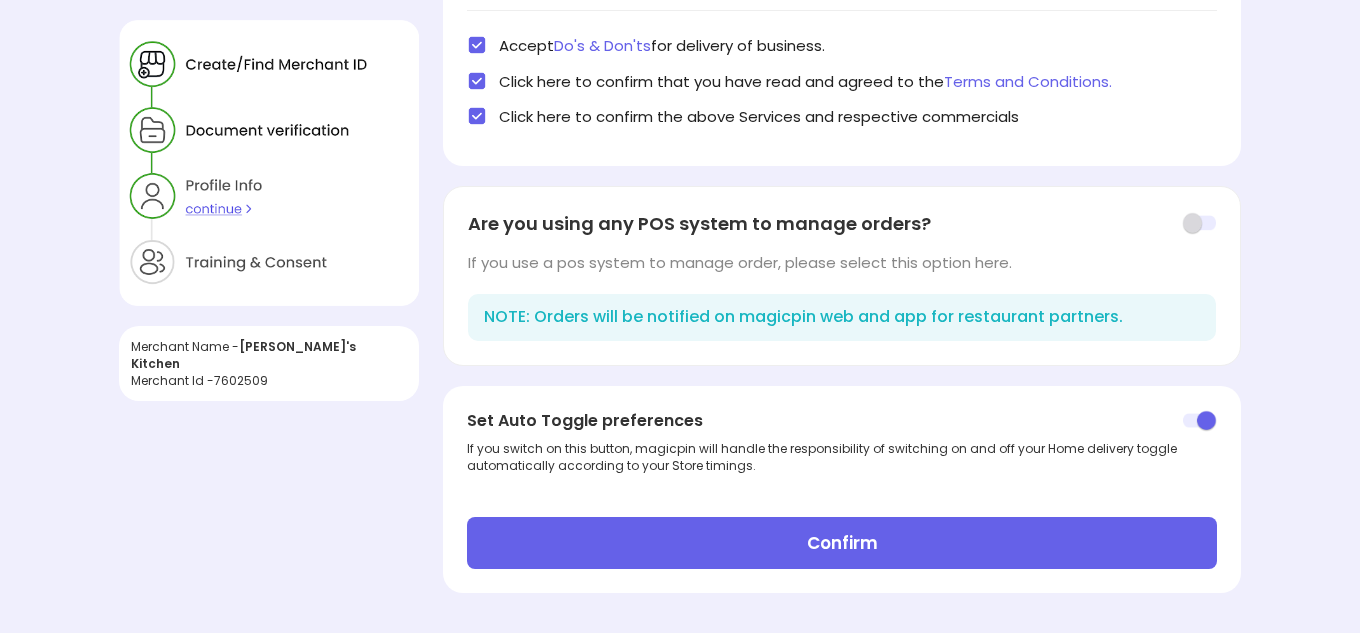 click on "Confirm" at bounding box center (842, 543) 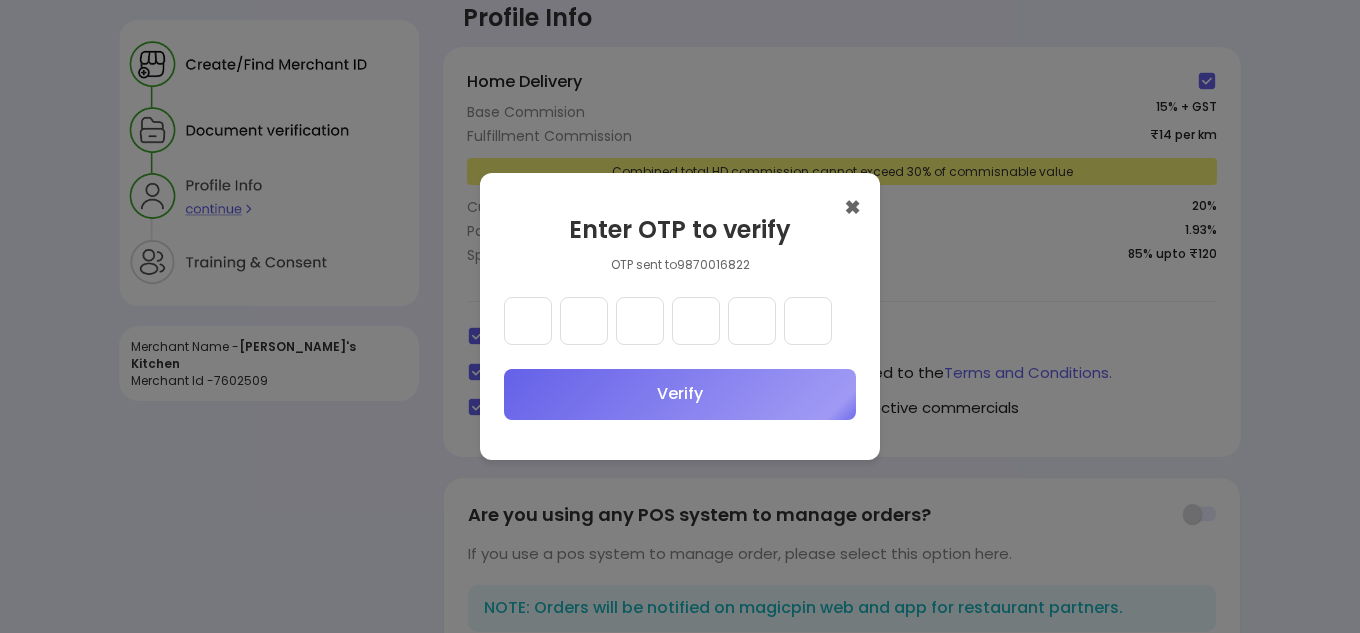 scroll, scrollTop: 10, scrollLeft: 0, axis: vertical 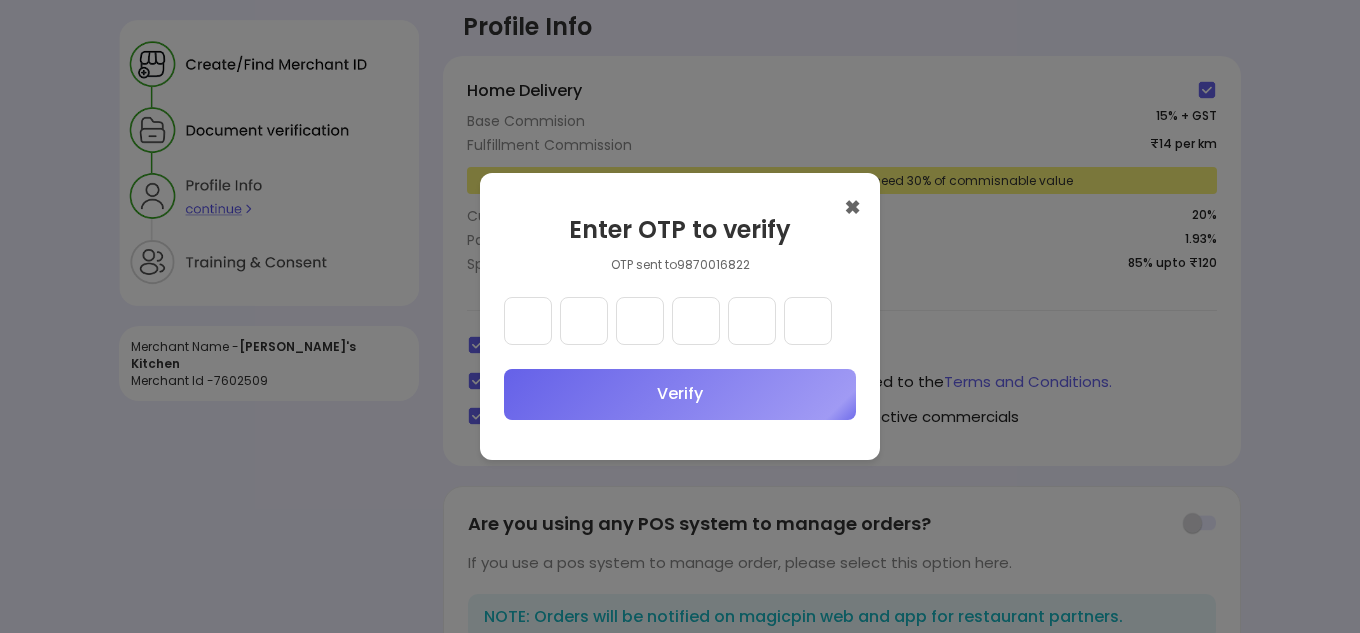 click at bounding box center (528, 321) 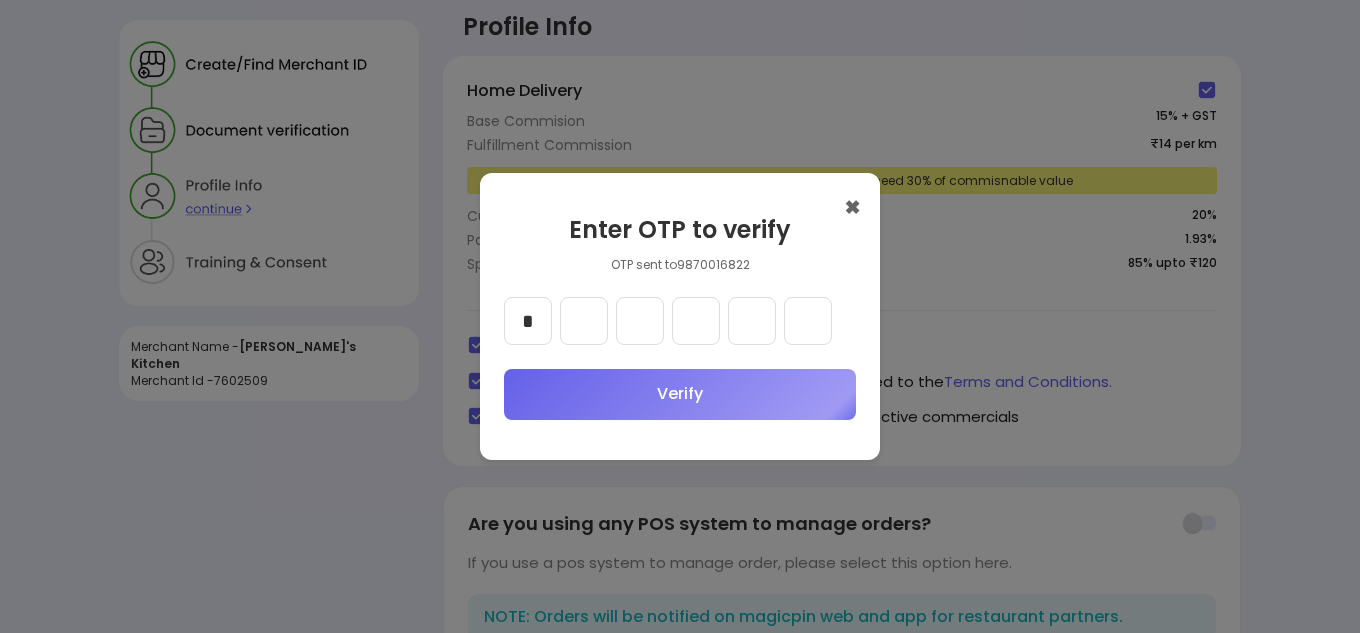 type on "*" 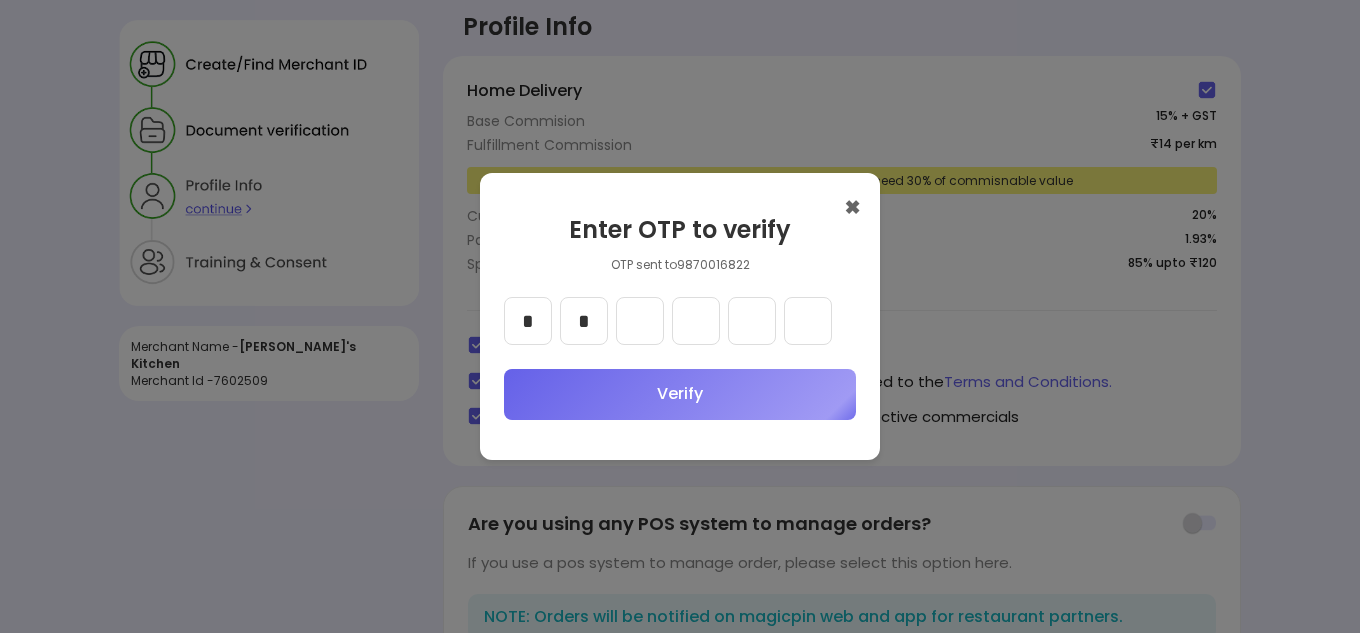 type on "*" 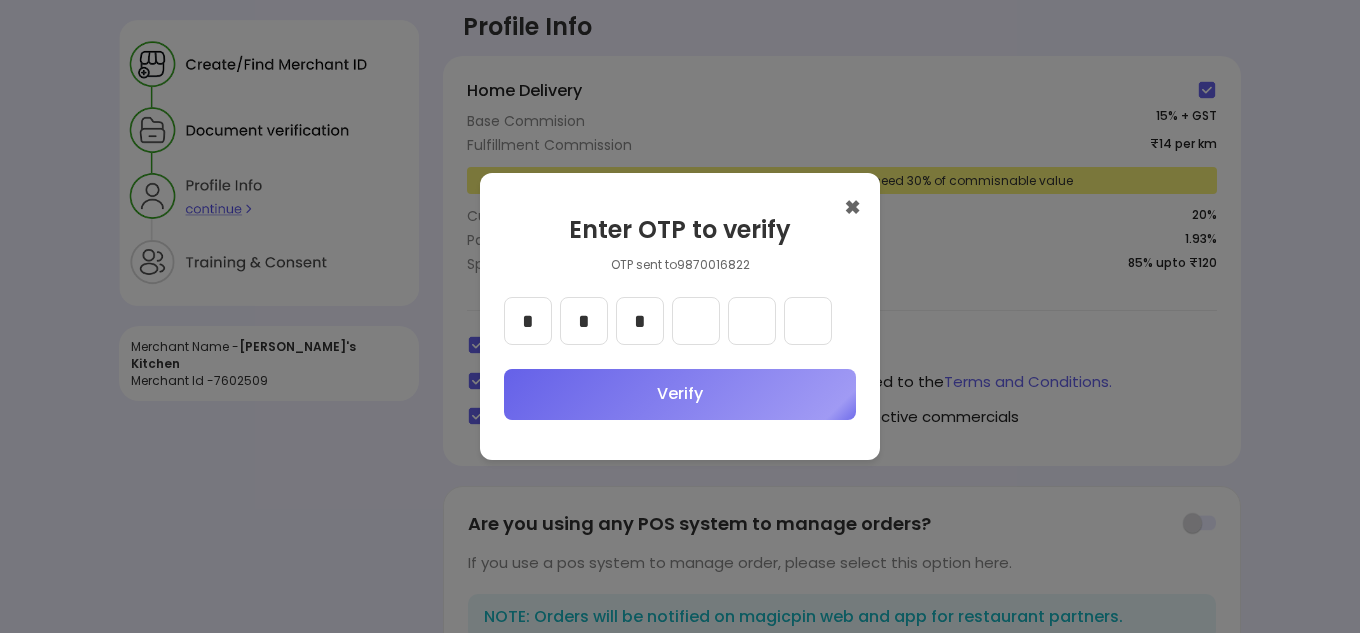 type on "*" 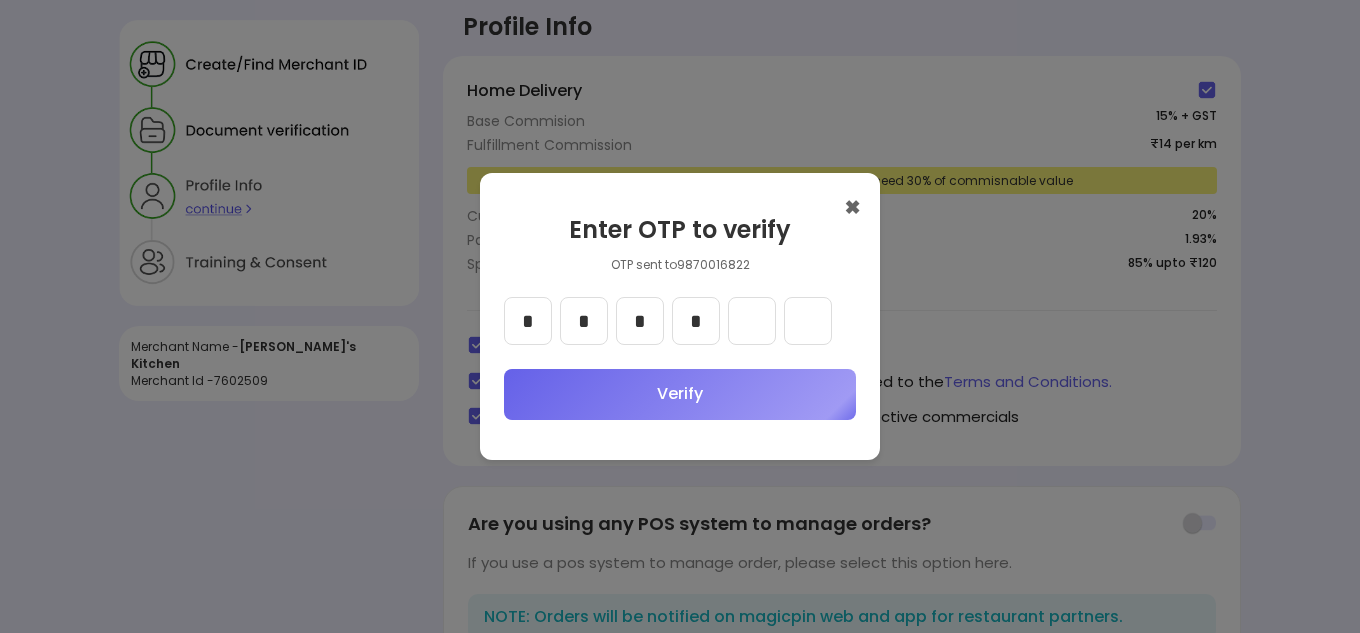 type on "*" 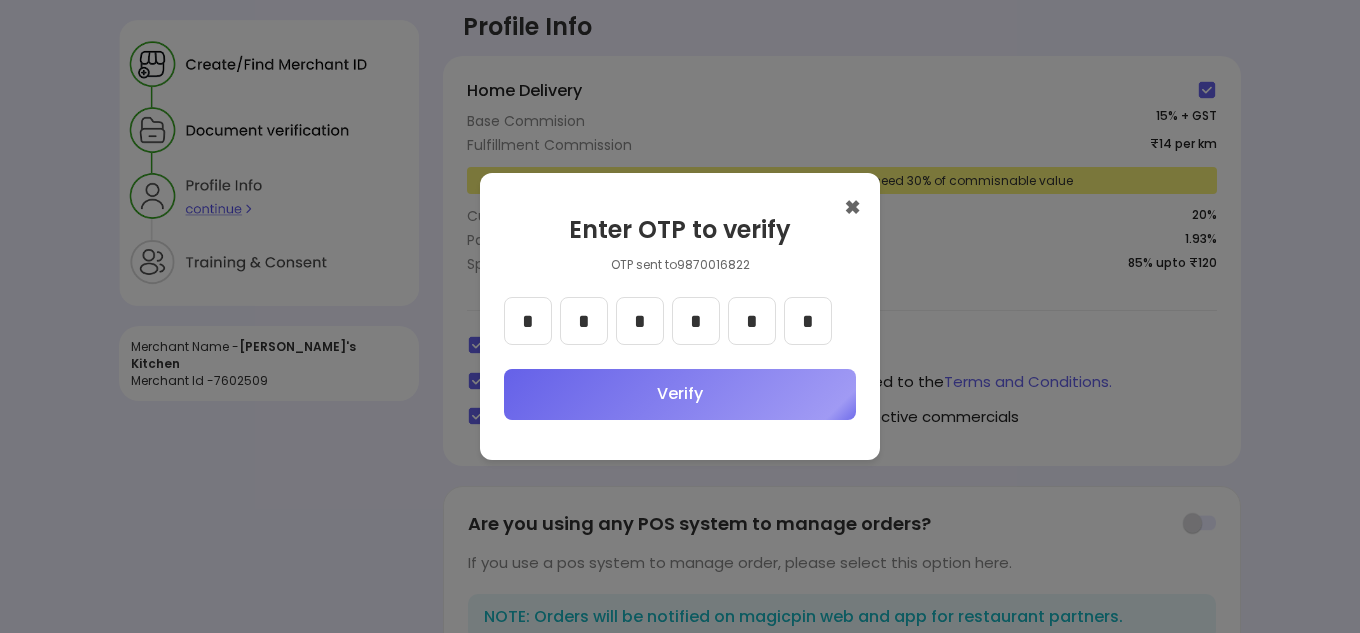 type on "*" 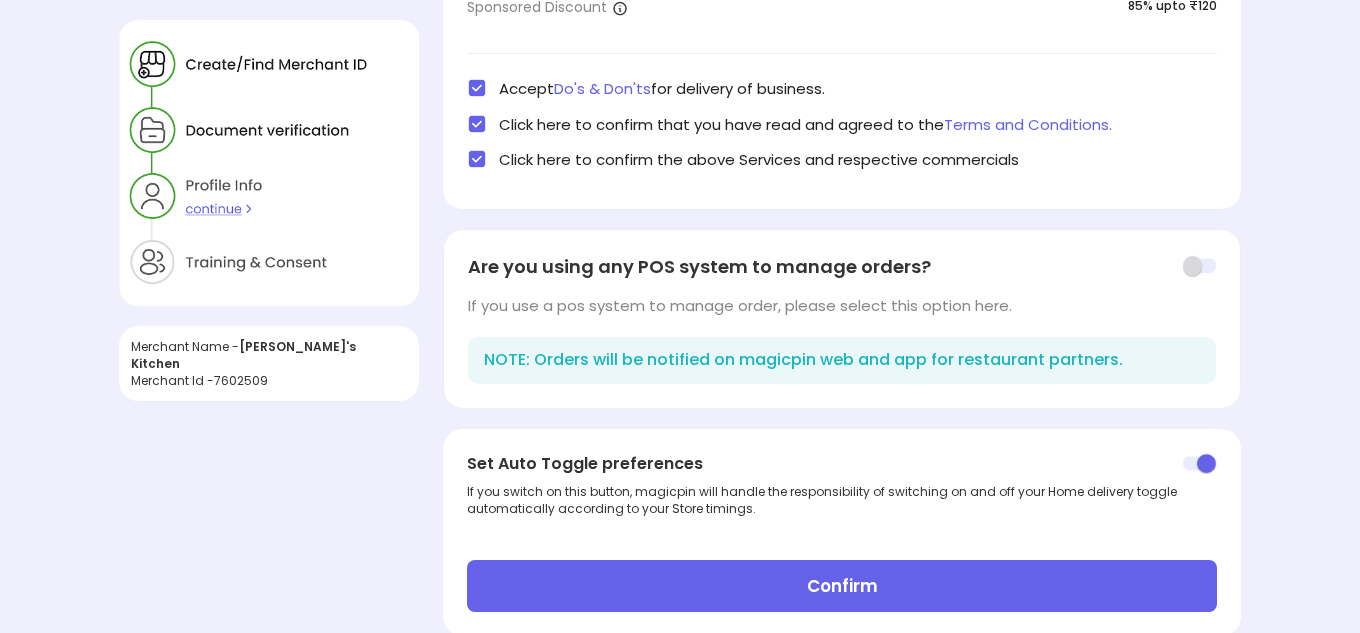 scroll, scrollTop: 310, scrollLeft: 0, axis: vertical 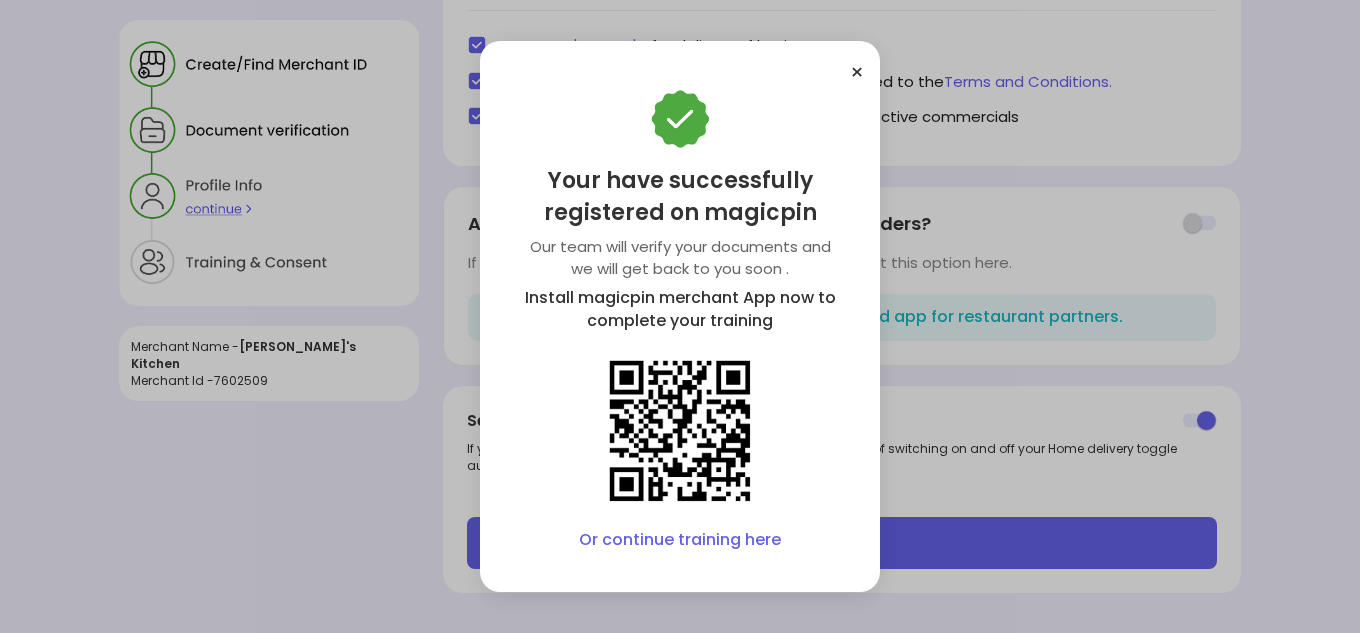 click on "Or continue training here" at bounding box center (680, 540) 